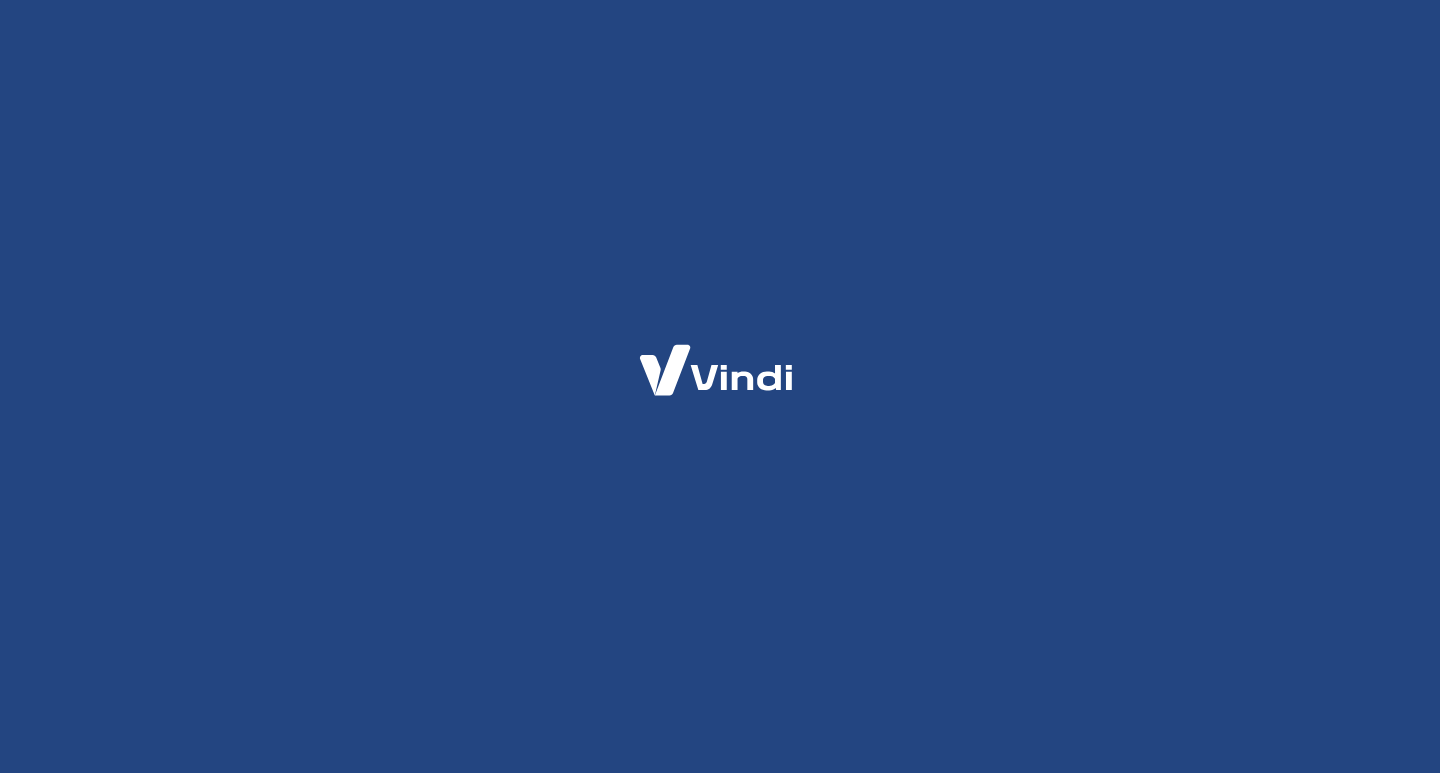 scroll, scrollTop: 0, scrollLeft: 0, axis: both 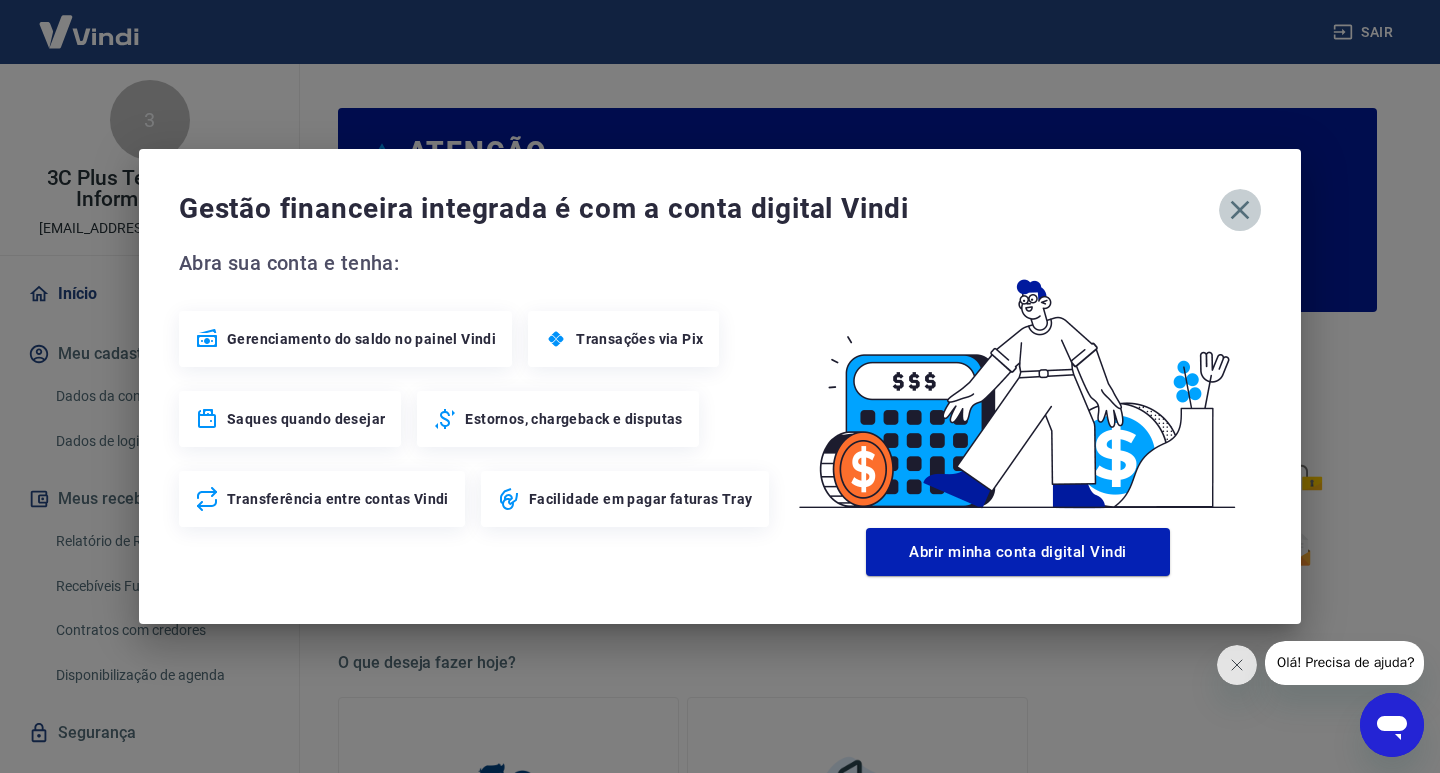 click at bounding box center (1240, 210) 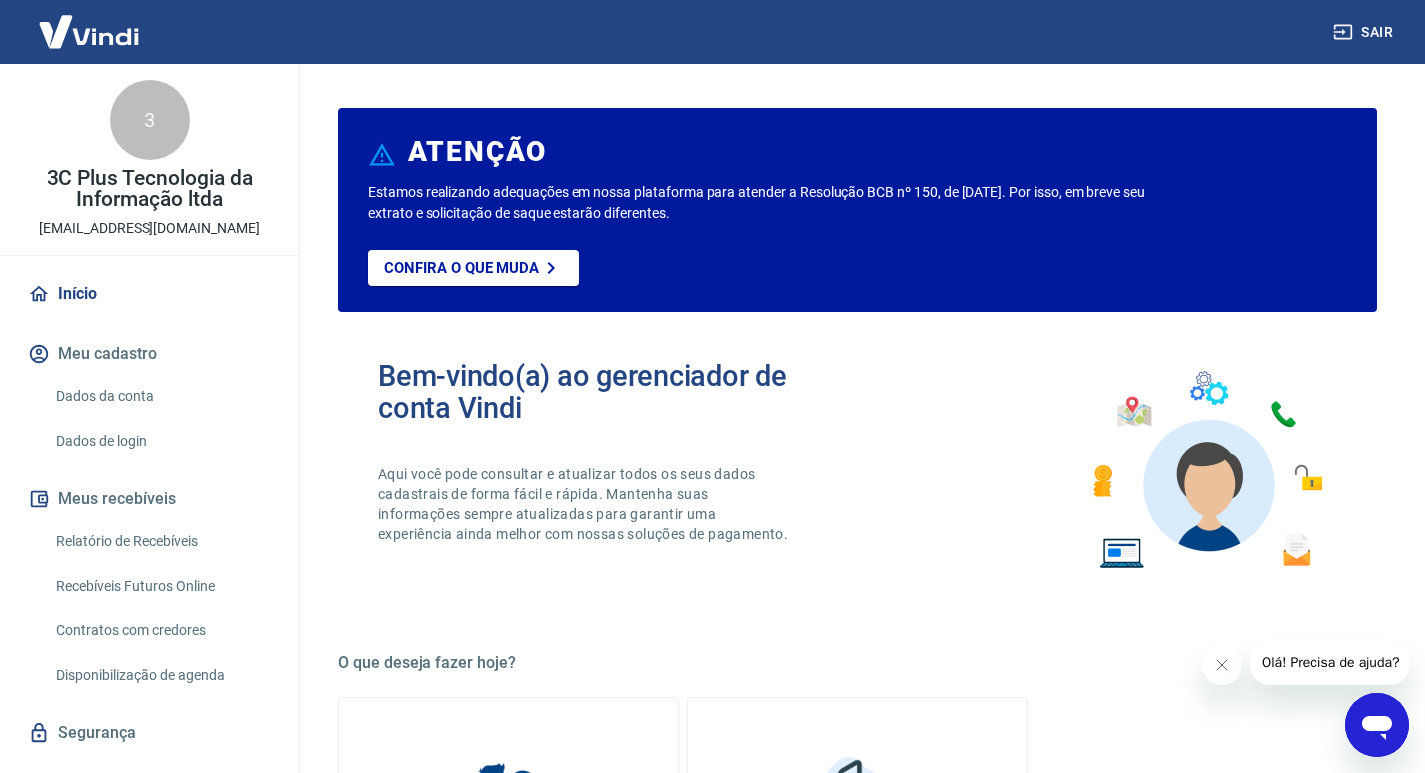 click on "Relatório de Recebíveis" at bounding box center (161, 541) 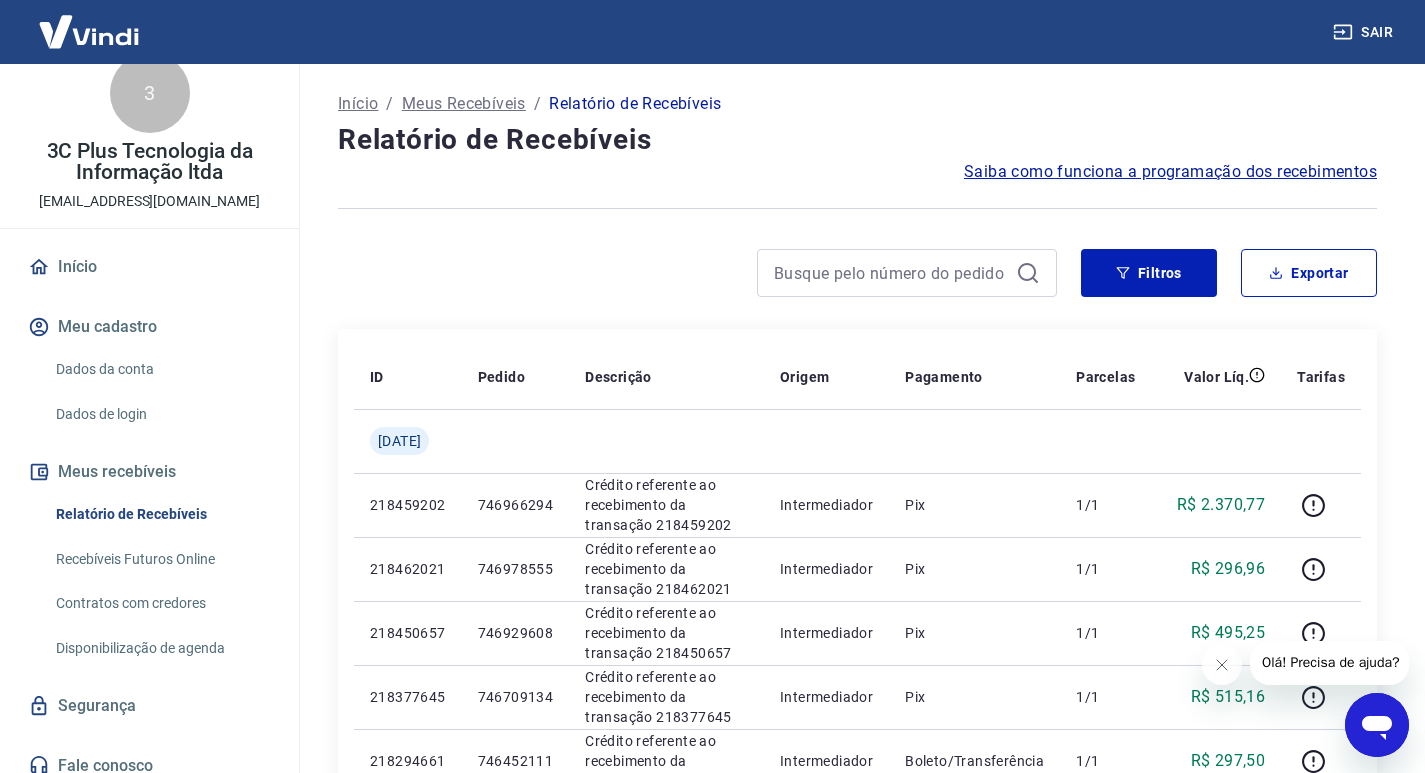 scroll, scrollTop: 42, scrollLeft: 0, axis: vertical 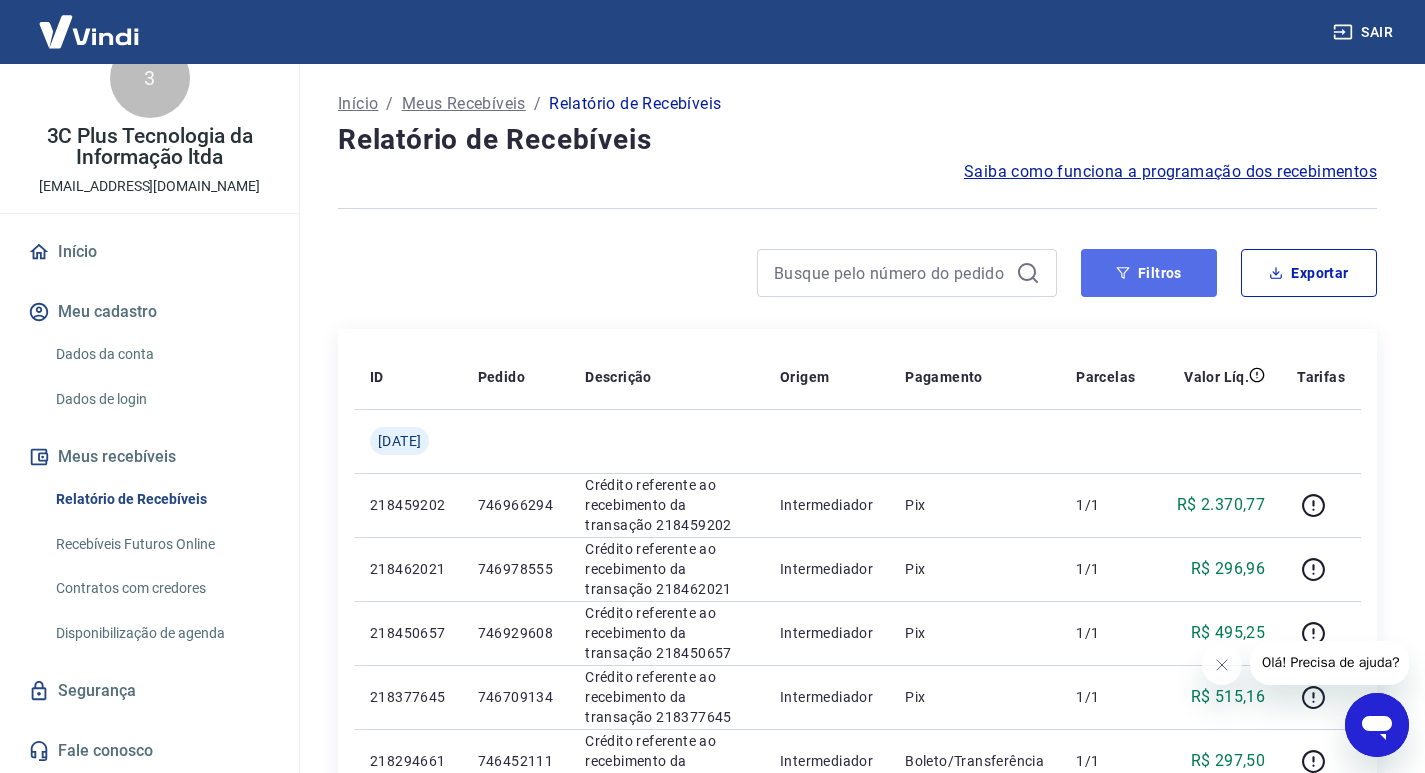 click 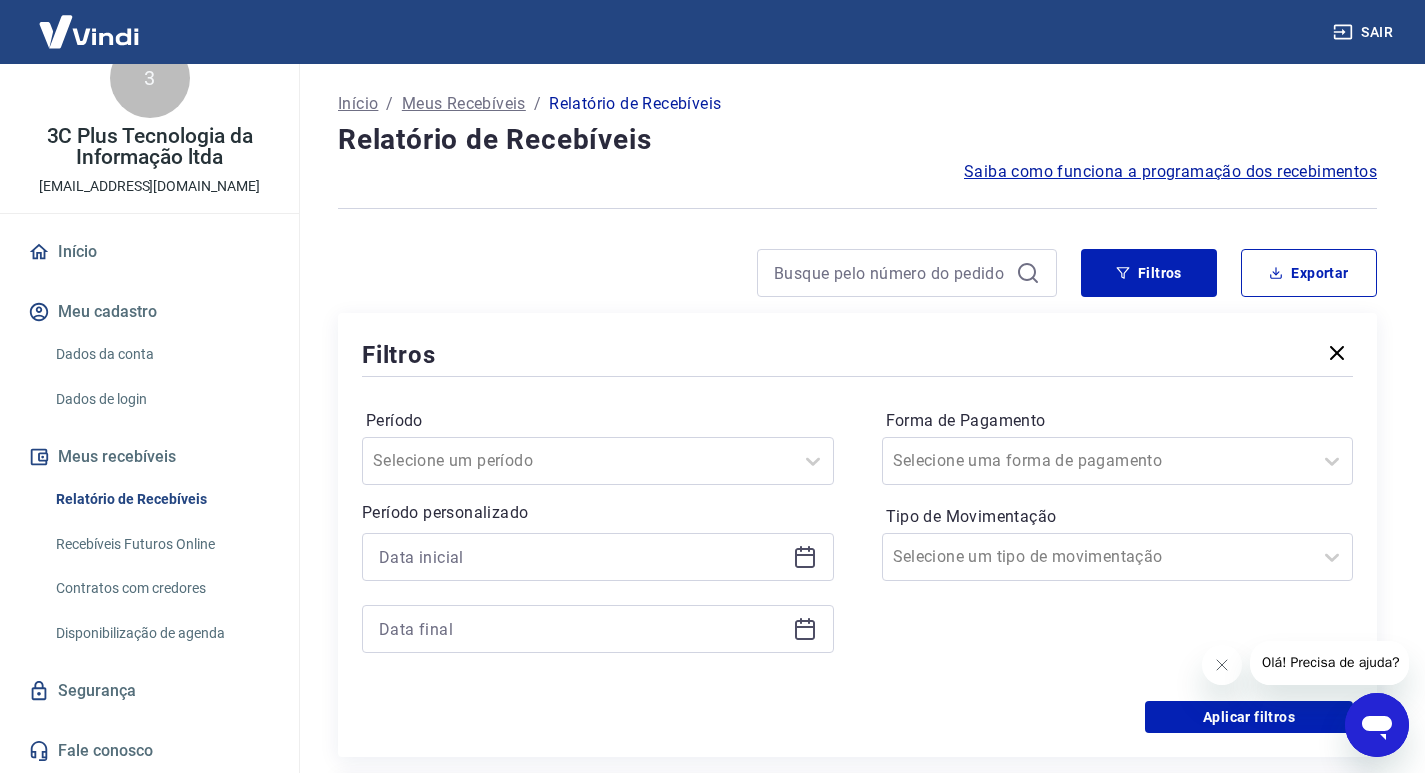 click at bounding box center [598, 557] 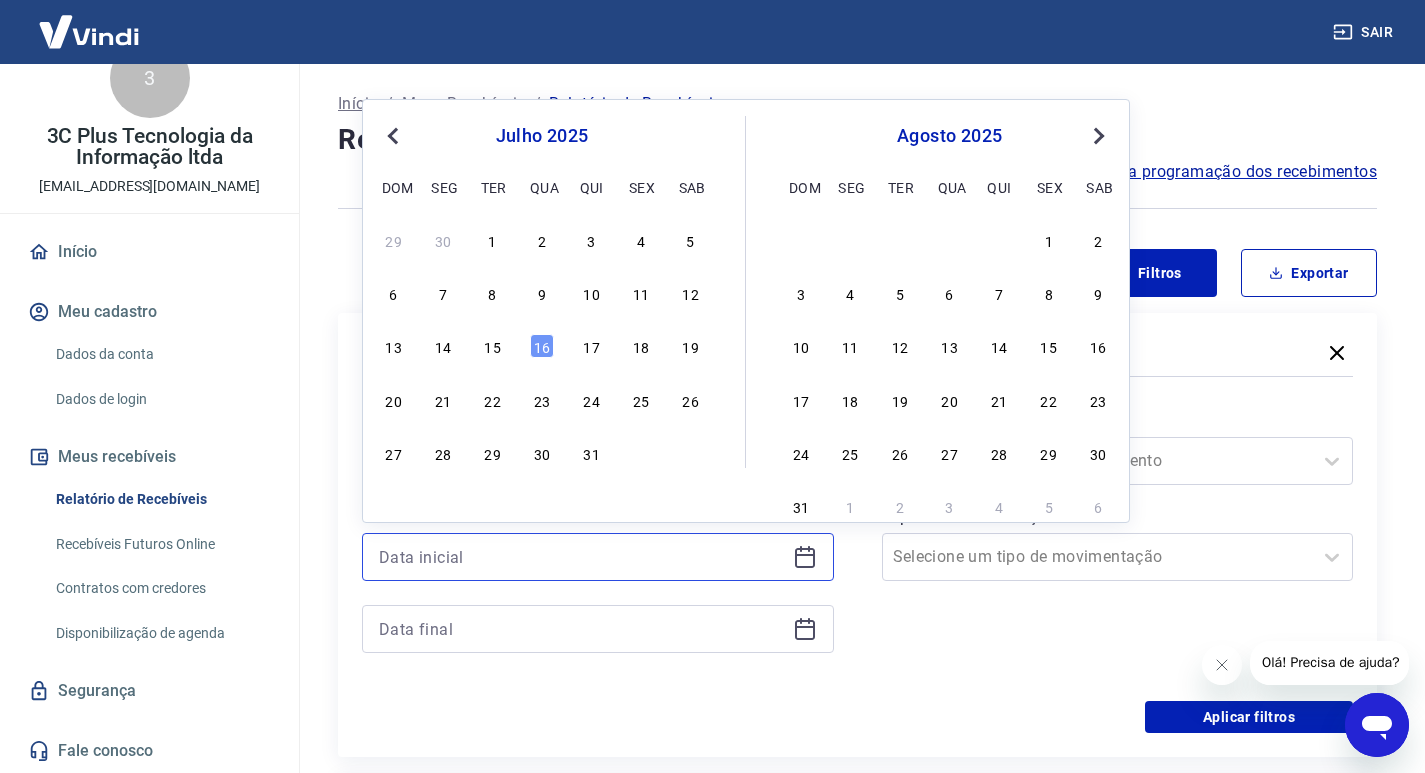 click at bounding box center (582, 557) 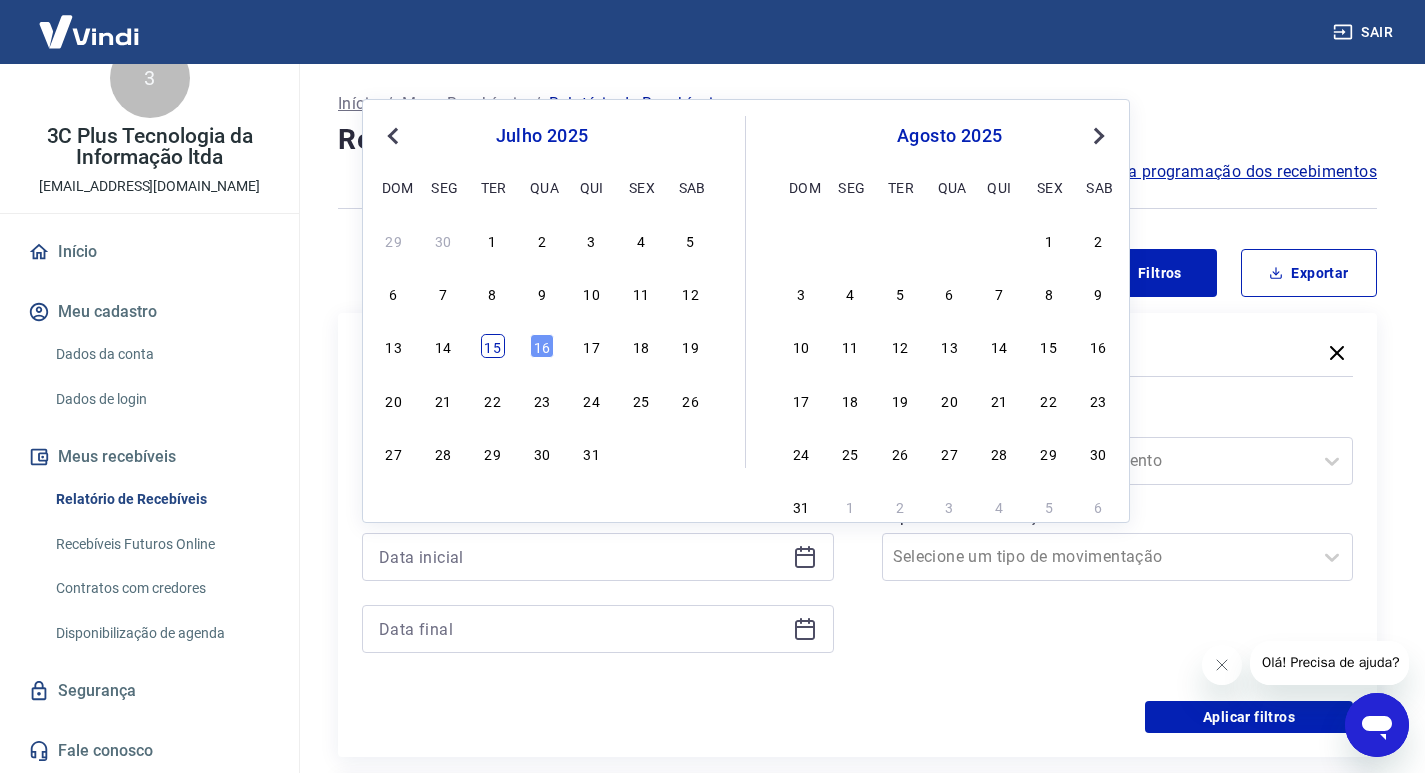 click on "15" at bounding box center [493, 346] 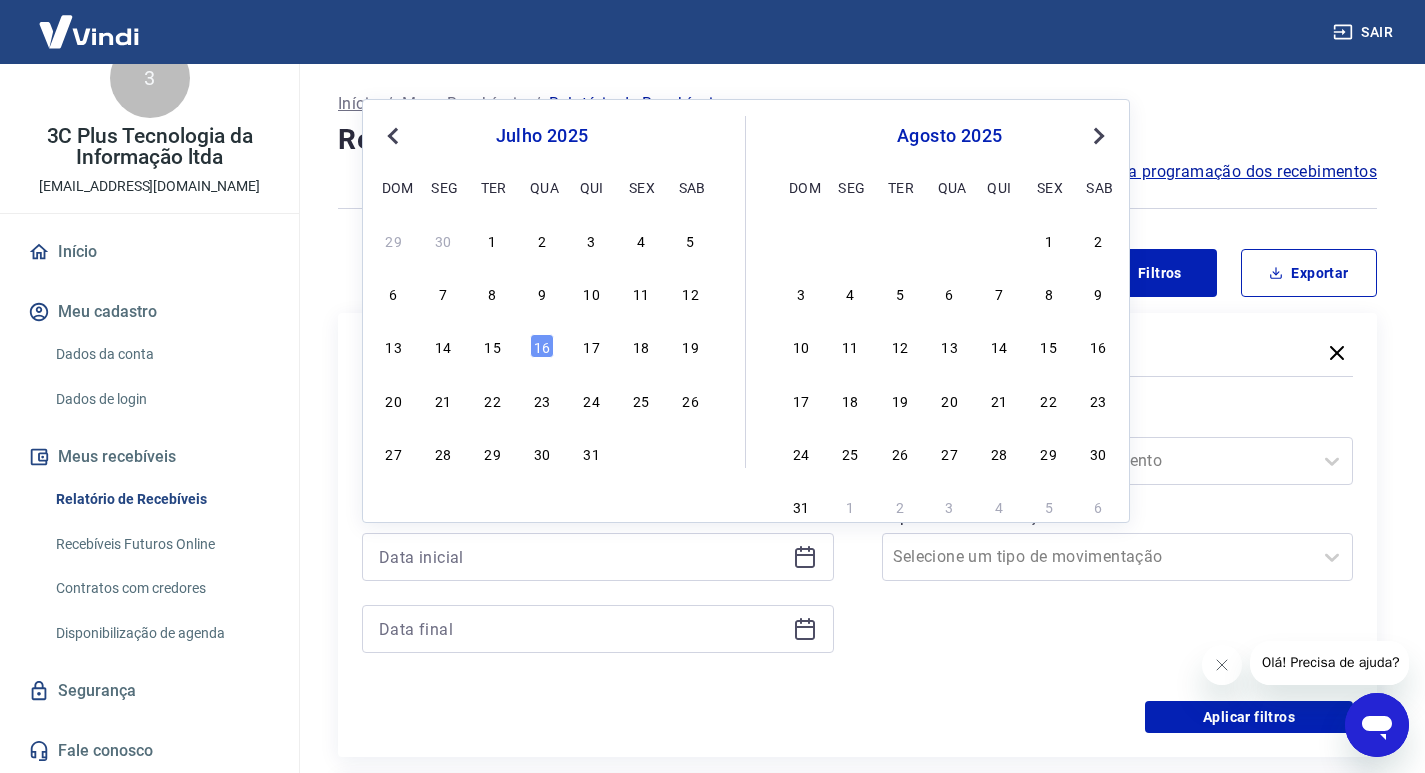 type on "15/07/2025" 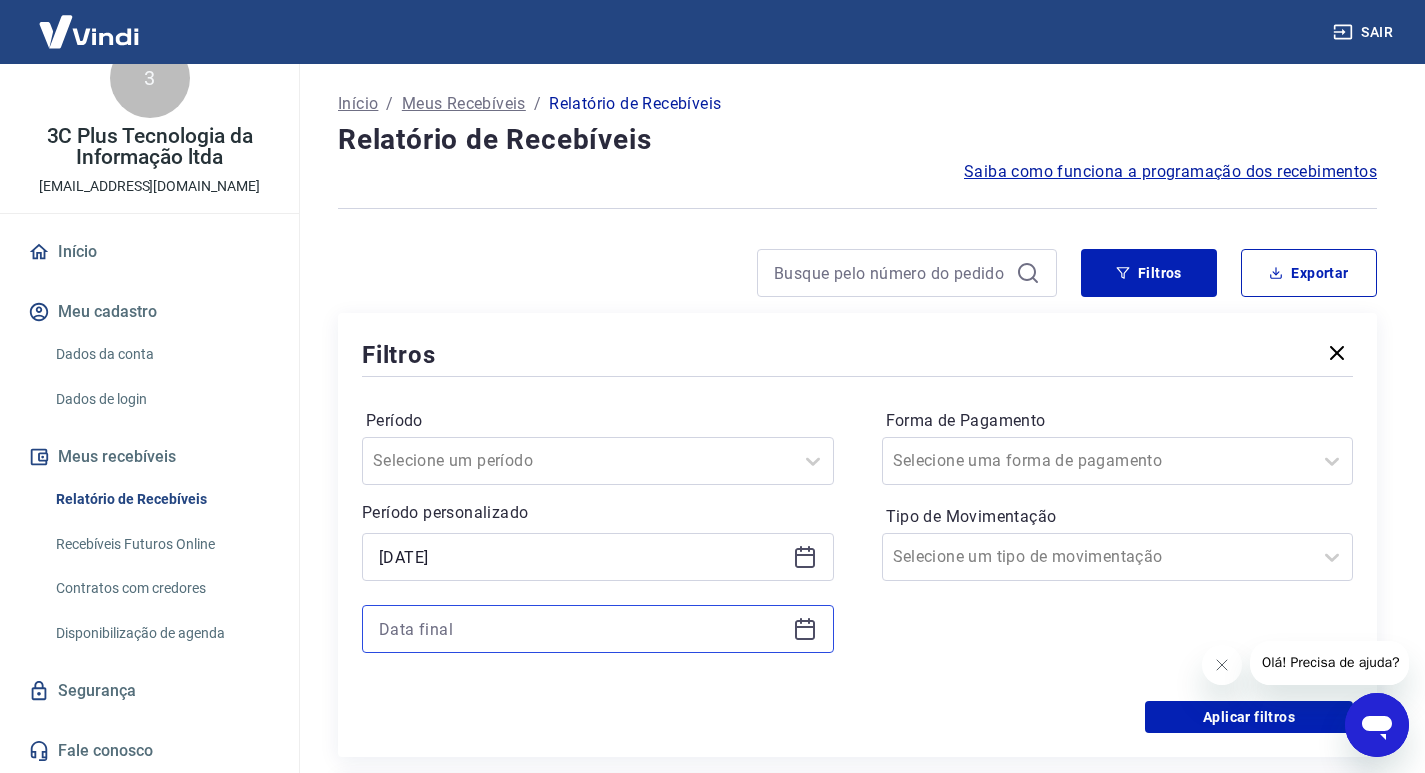 click at bounding box center (582, 629) 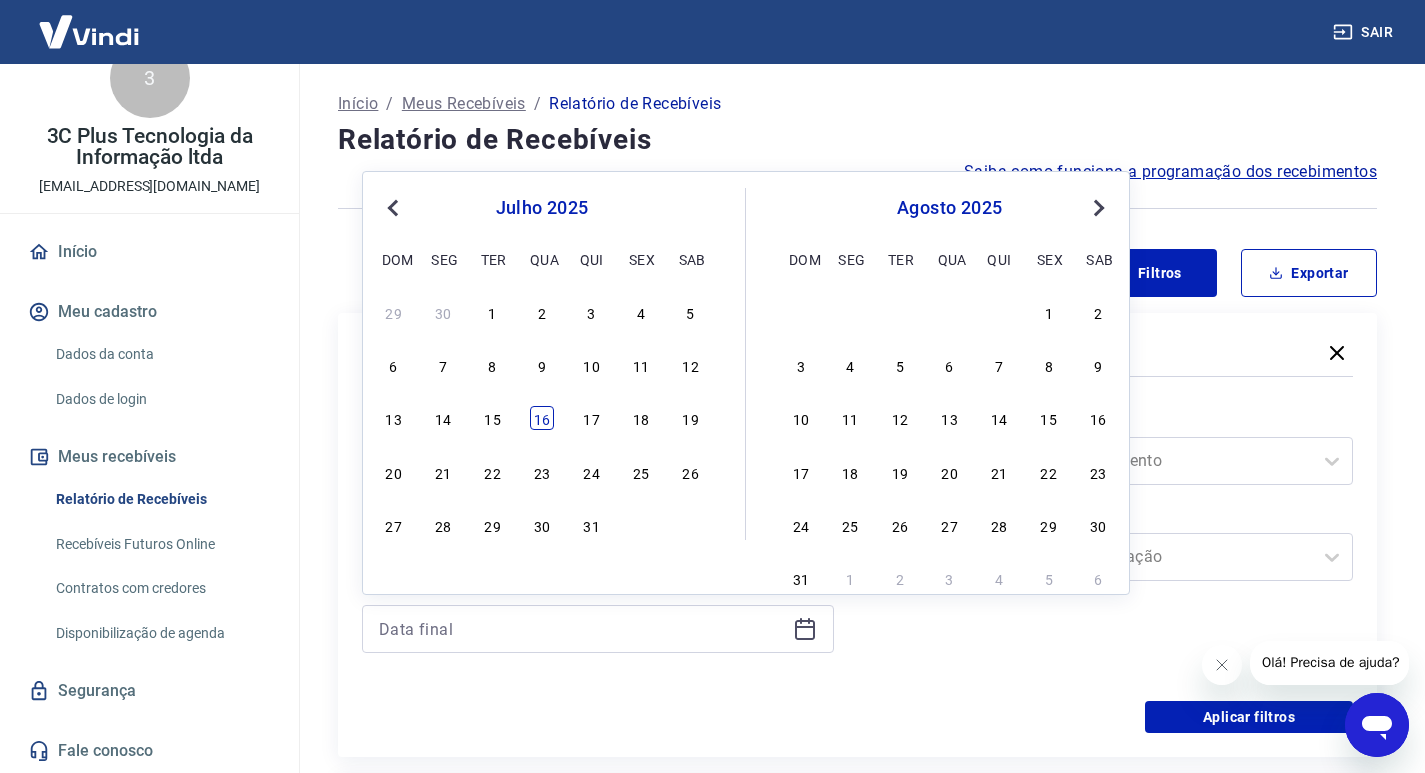 click on "16" at bounding box center (542, 418) 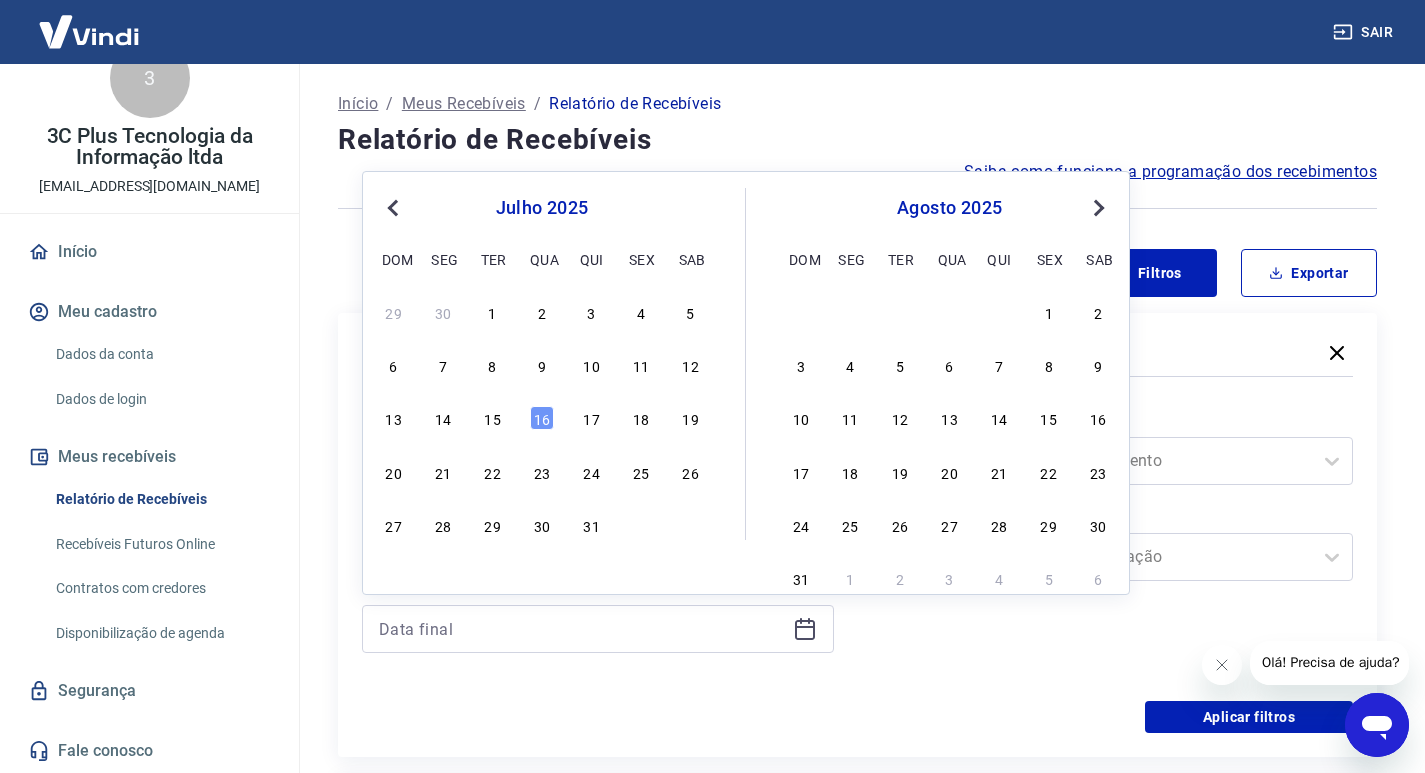 type on "16/07/2025" 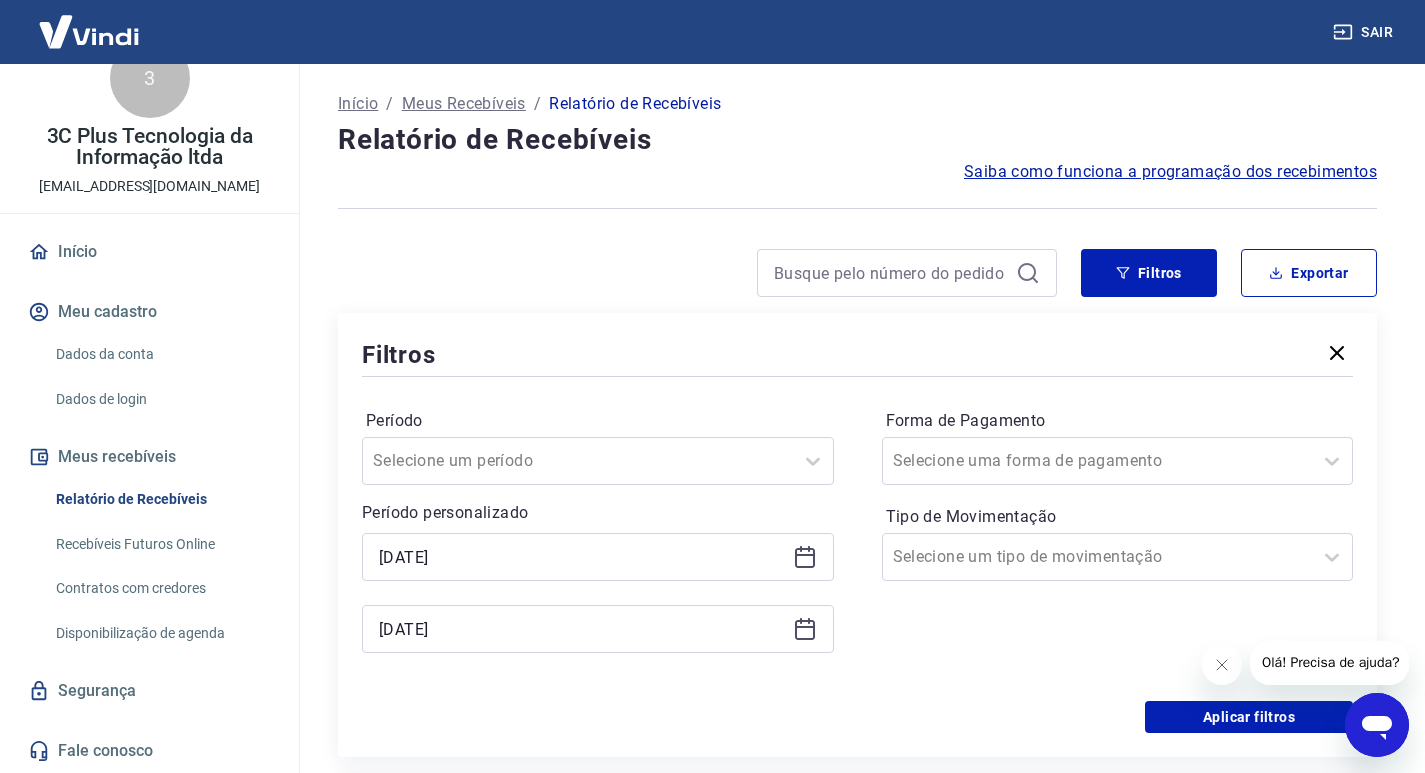 click on "Período Selecione um período Período personalizado Selected date: terça-feira, 15 de julho de 2025 15/07/2025 Selected date: quarta-feira, 16 de julho de 2025 16/07/2025 Forma de Pagamento Selecione uma forma de pagamento Tipo de Movimentação Selecione um tipo de movimentação" at bounding box center (857, 541) 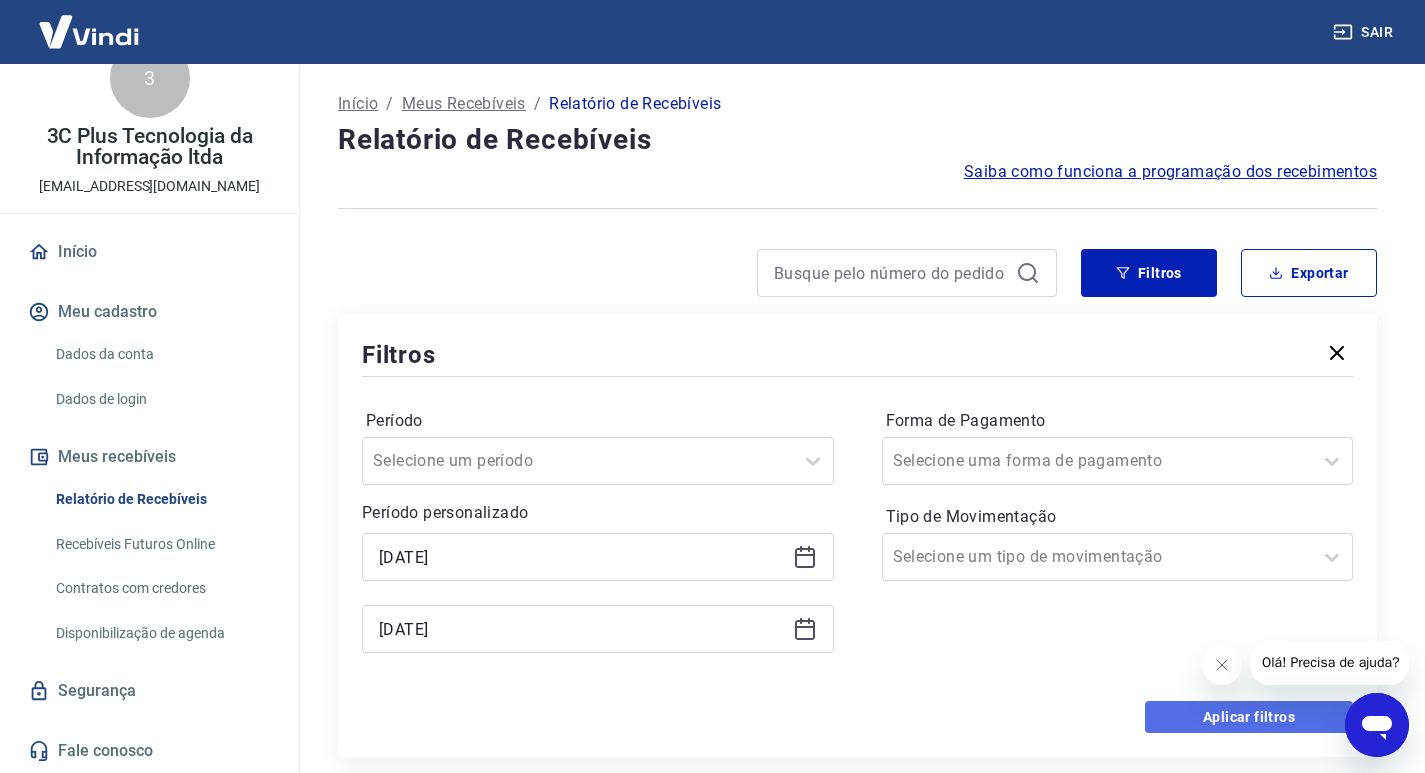 click on "Aplicar filtros" at bounding box center (1249, 717) 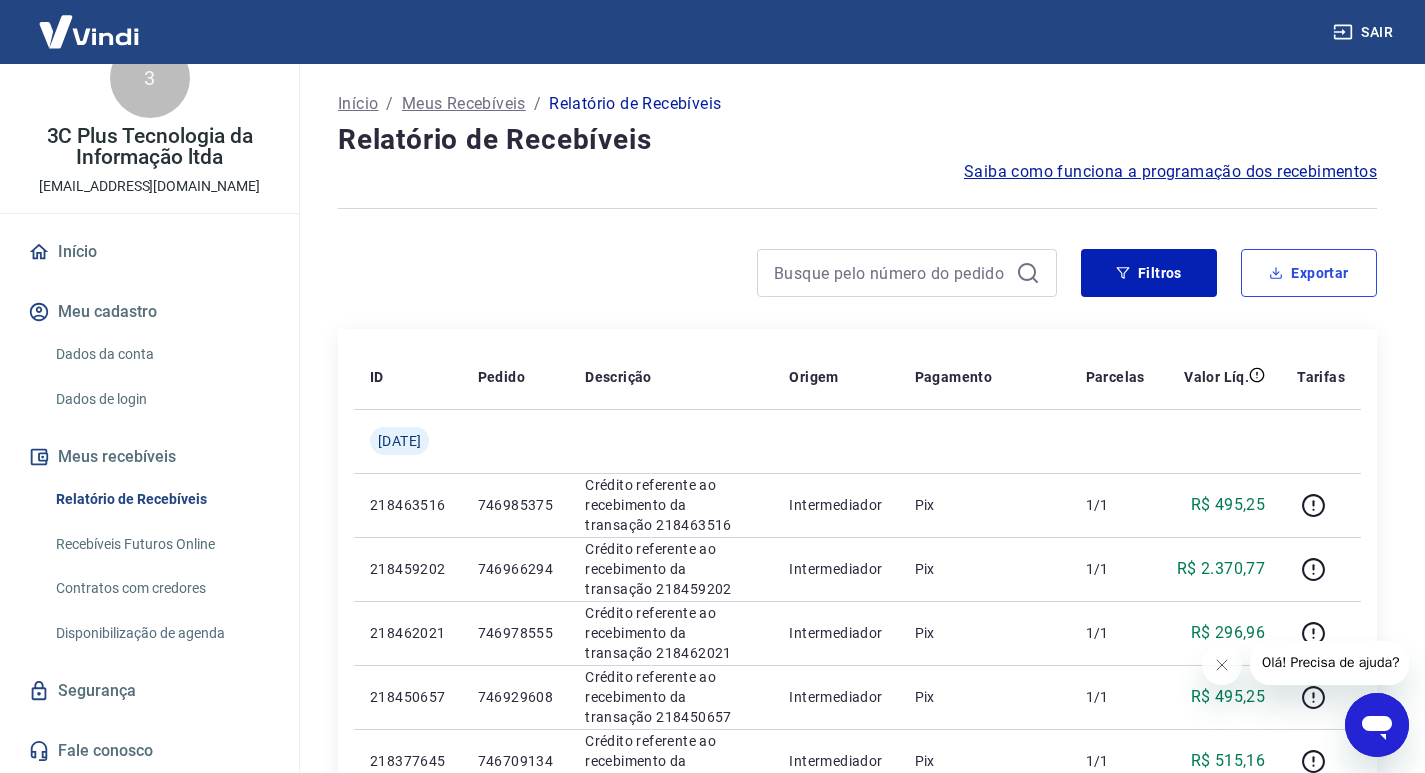 click on "Exportar" at bounding box center (1309, 273) 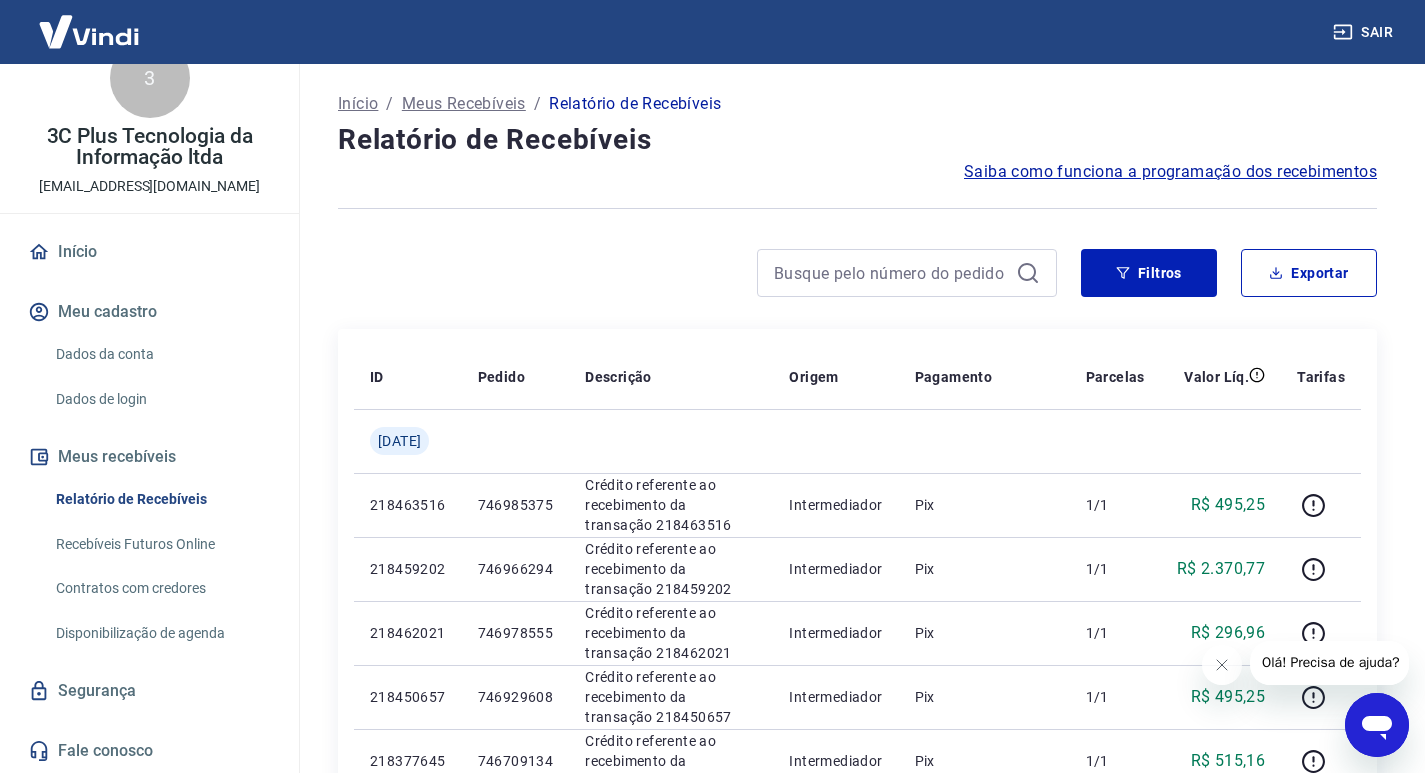 type on "15/07/2025" 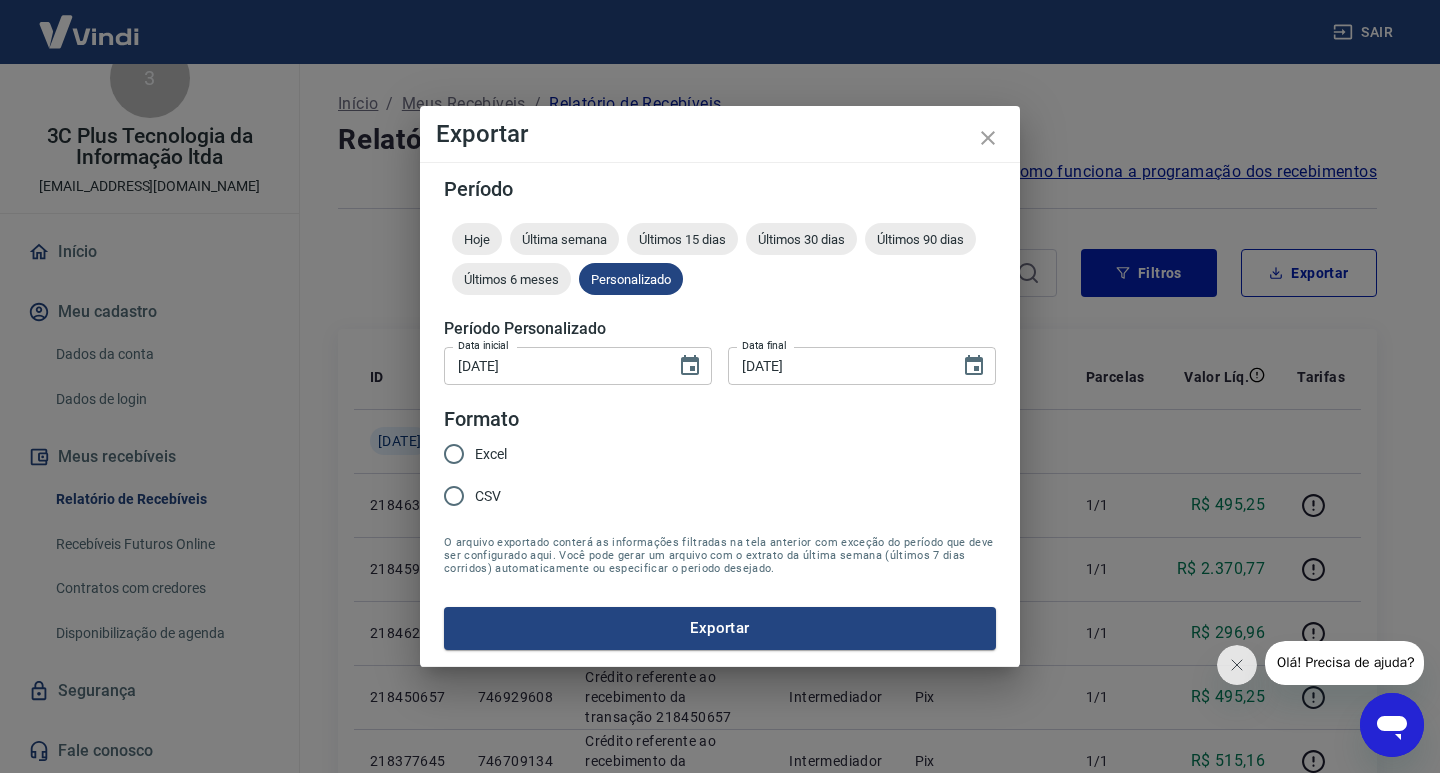 click on "CSV" at bounding box center (488, 496) 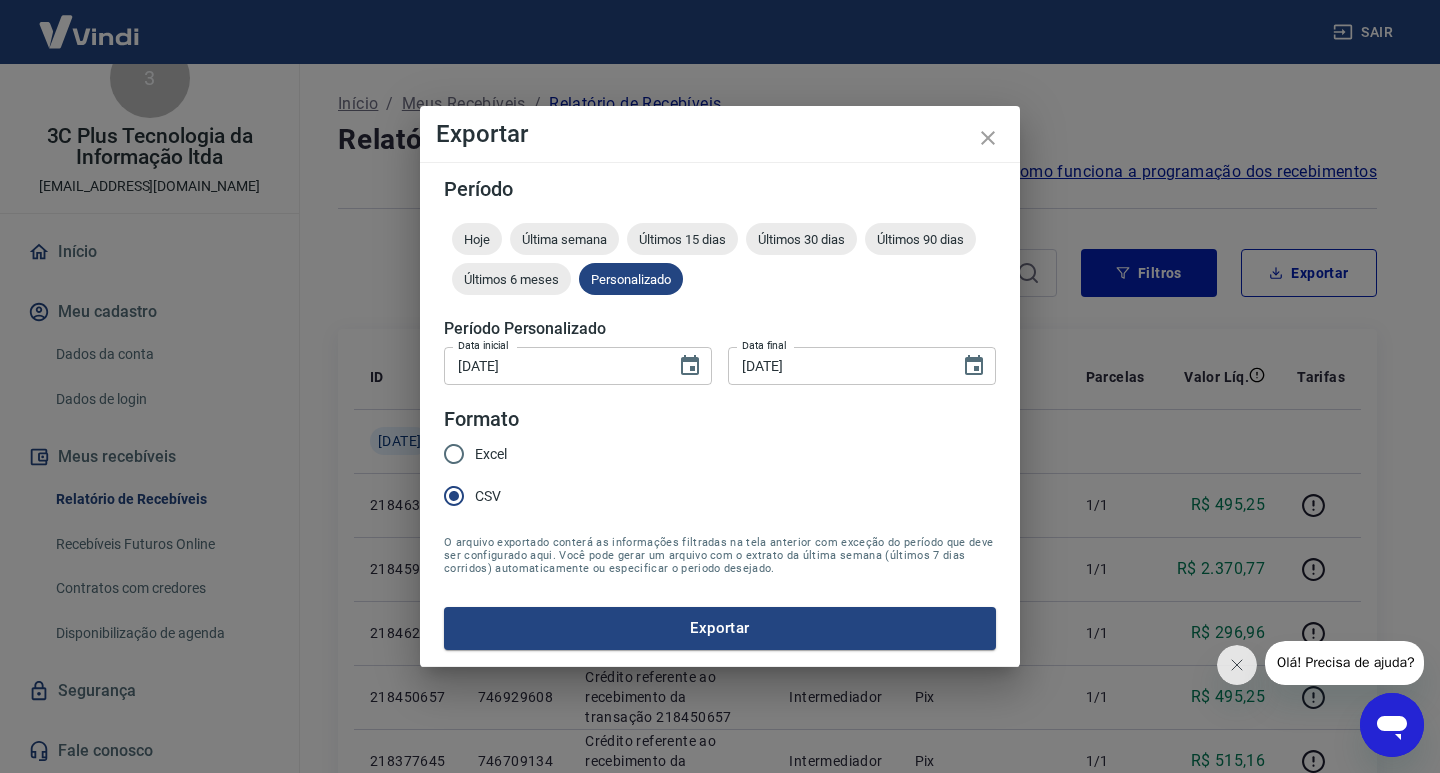 click on "Período   Hoje Última semana Últimos 15 dias Últimos 30 dias Últimos 90 dias Últimos 6 meses Personalizado Período Personalizado Data inicial 15/07/2025 Data inicial Data final 16/07/2025 Data final Formato Excel CSV O arquivo exportado conterá as informações filtradas na tela anterior com exceção do período que deve ser configurado aqui. Você pode gerar um arquivo com o extrato da última semana (últimos 7 dias corridos) automaticamente ou especificar o periodo desejado. Exportar" at bounding box center (720, 414) 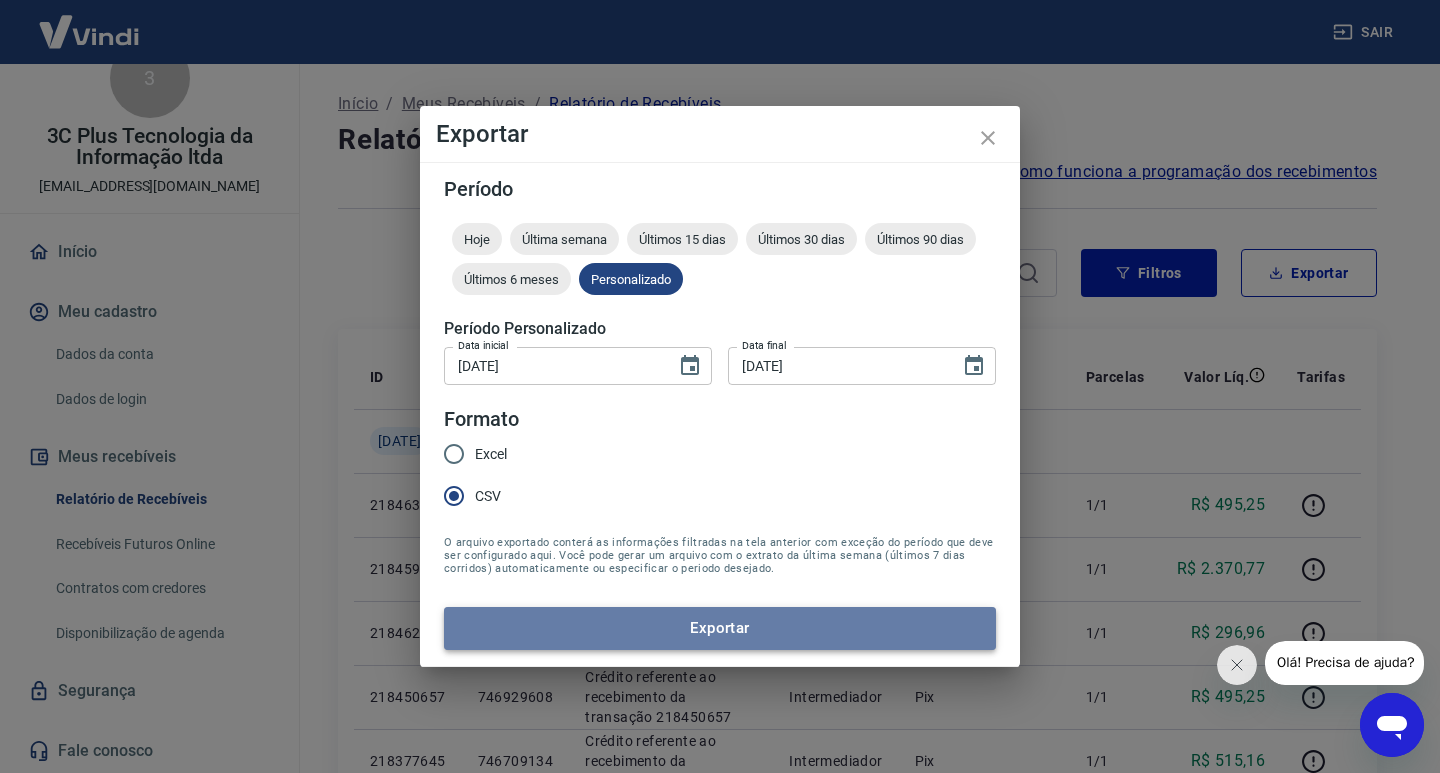 click on "Exportar" at bounding box center [720, 628] 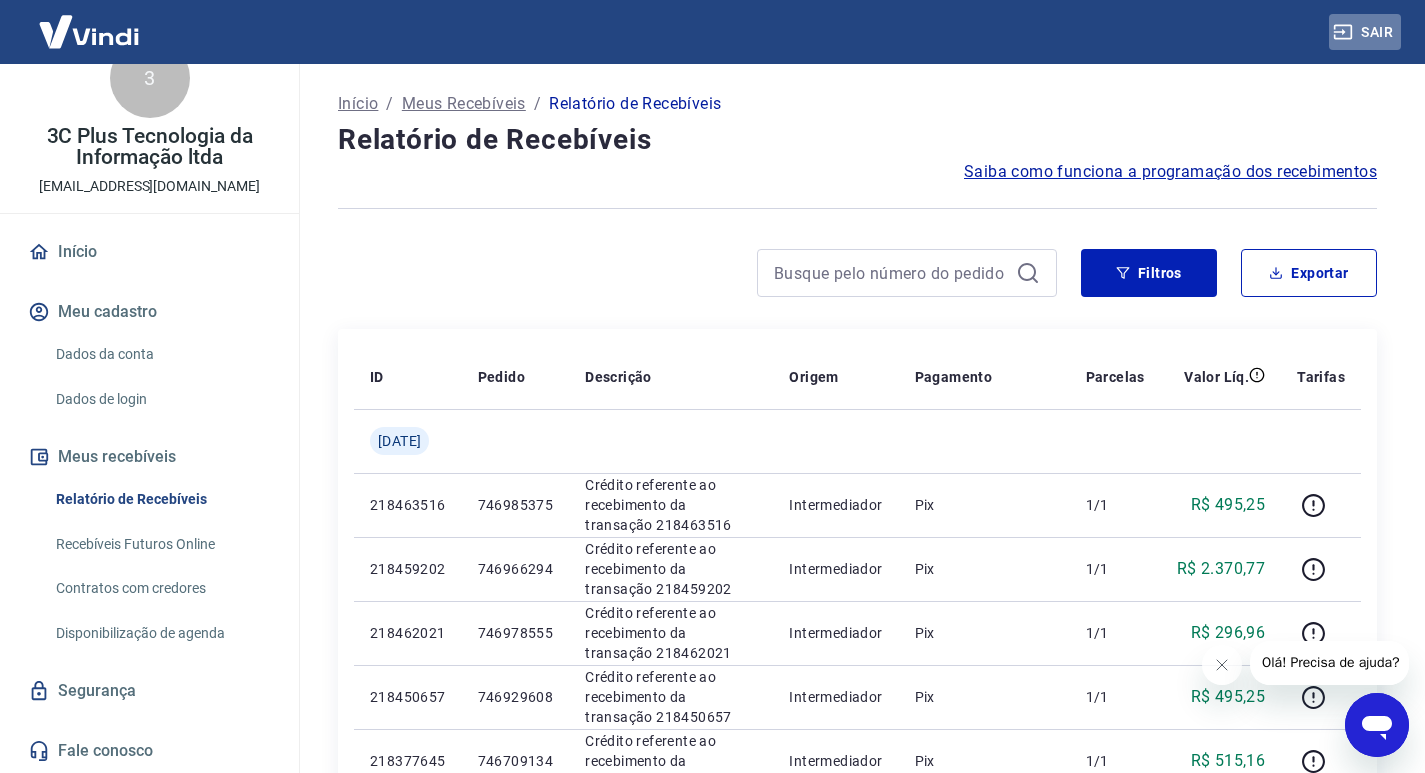 click on "Sair" at bounding box center [1365, 32] 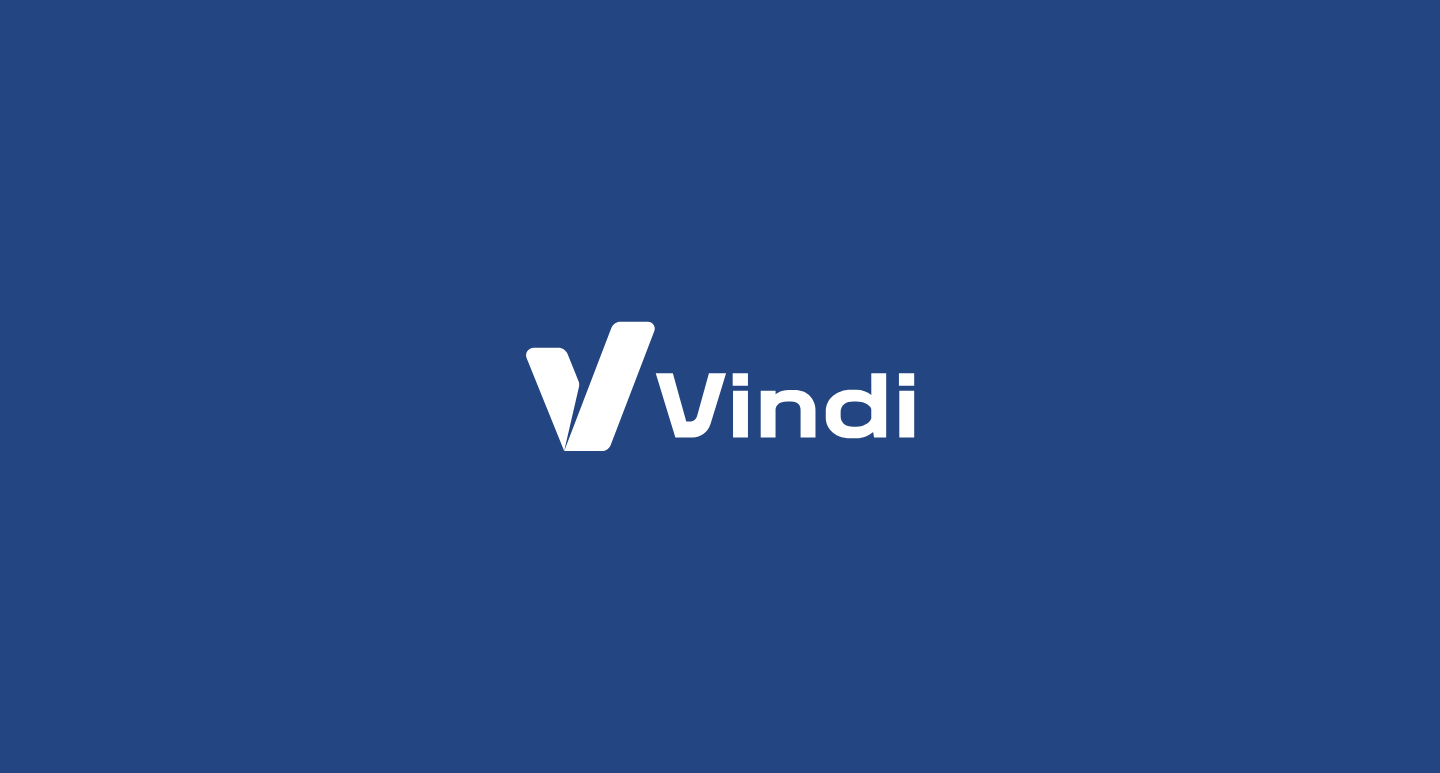 scroll, scrollTop: 0, scrollLeft: 0, axis: both 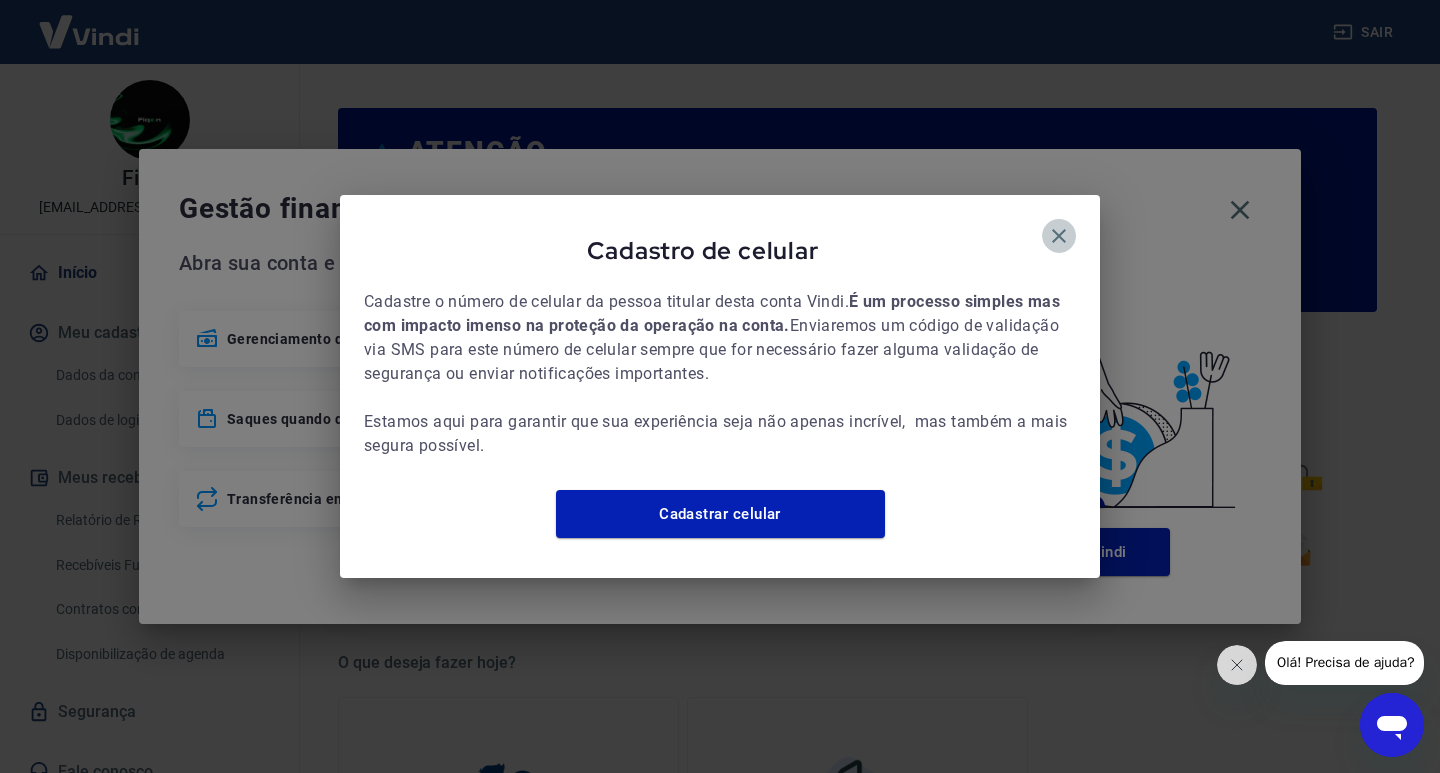 click 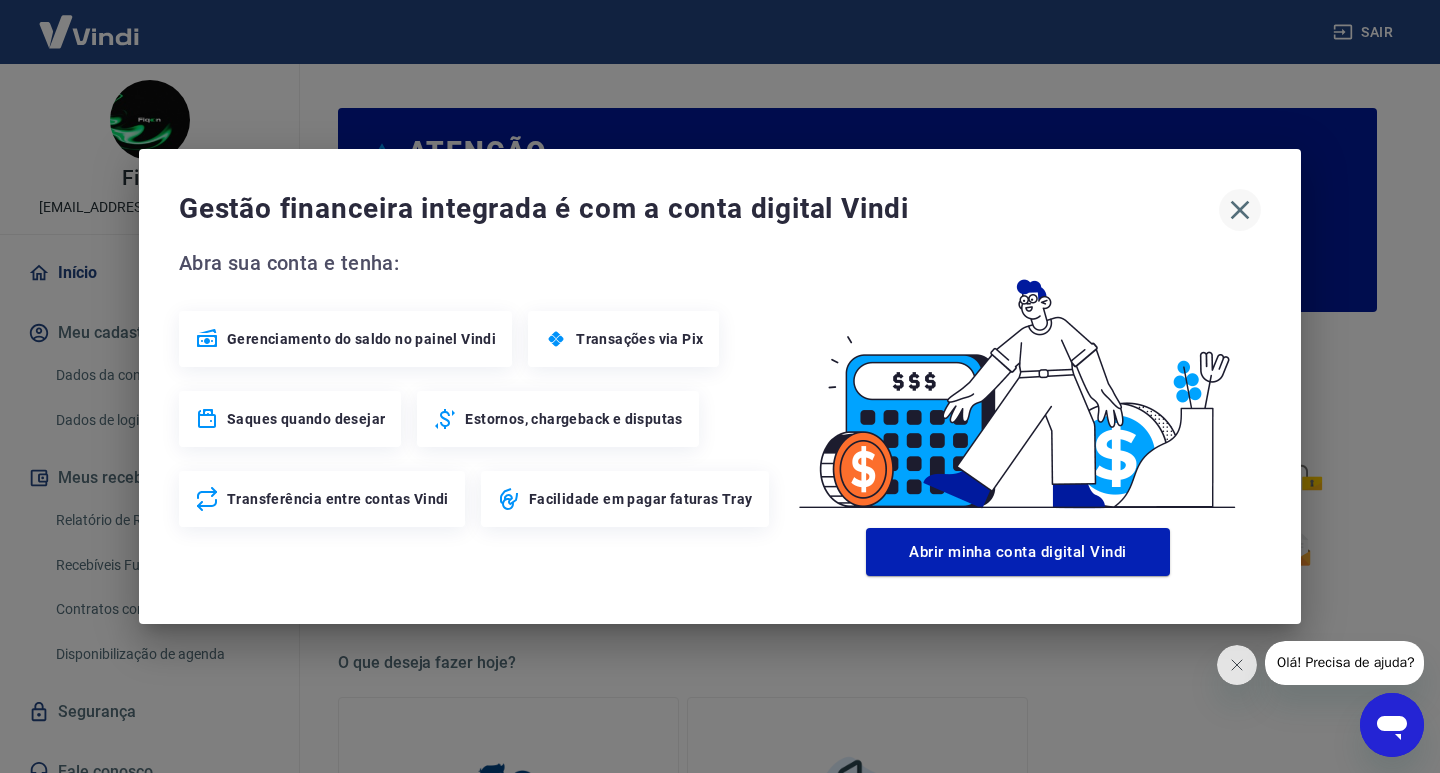 click 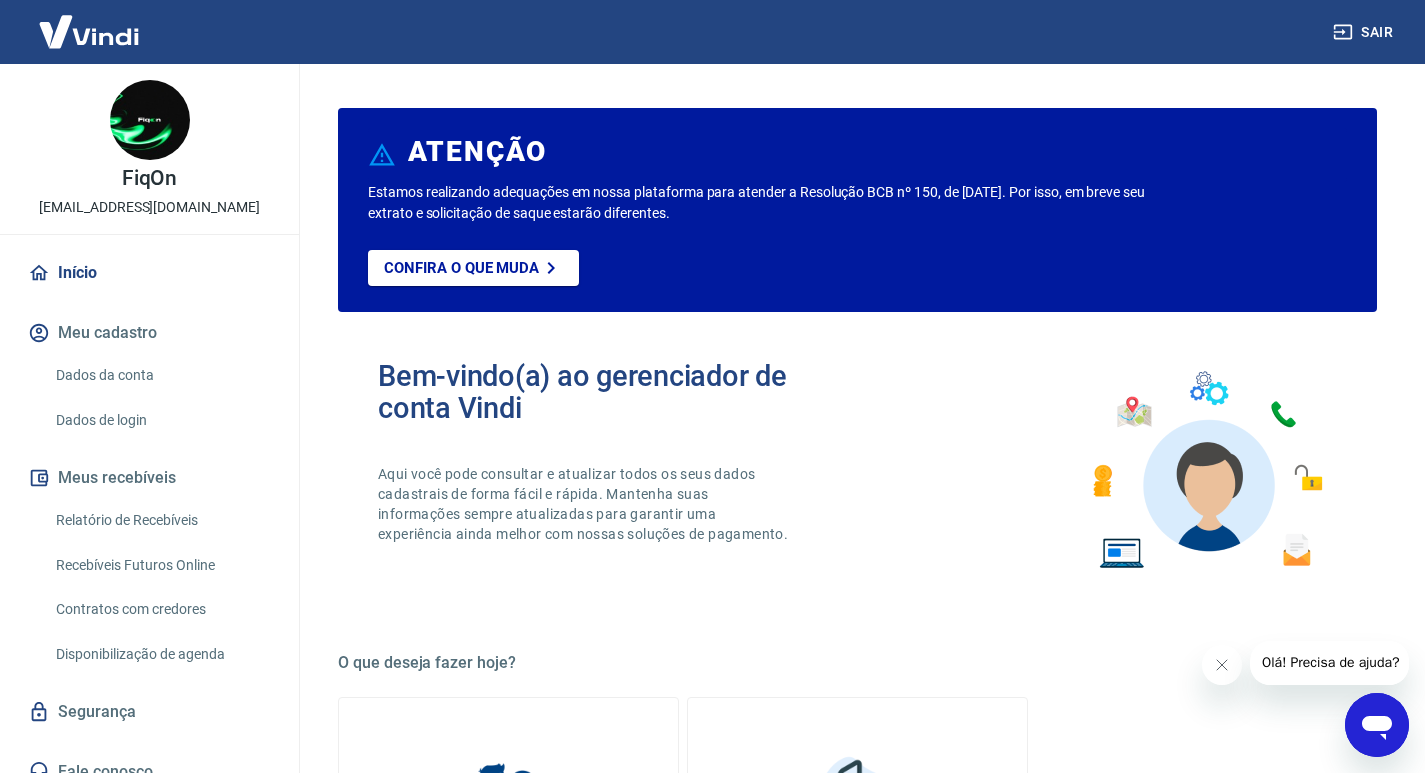 click on "Relatório de Recebíveis" at bounding box center [161, 520] 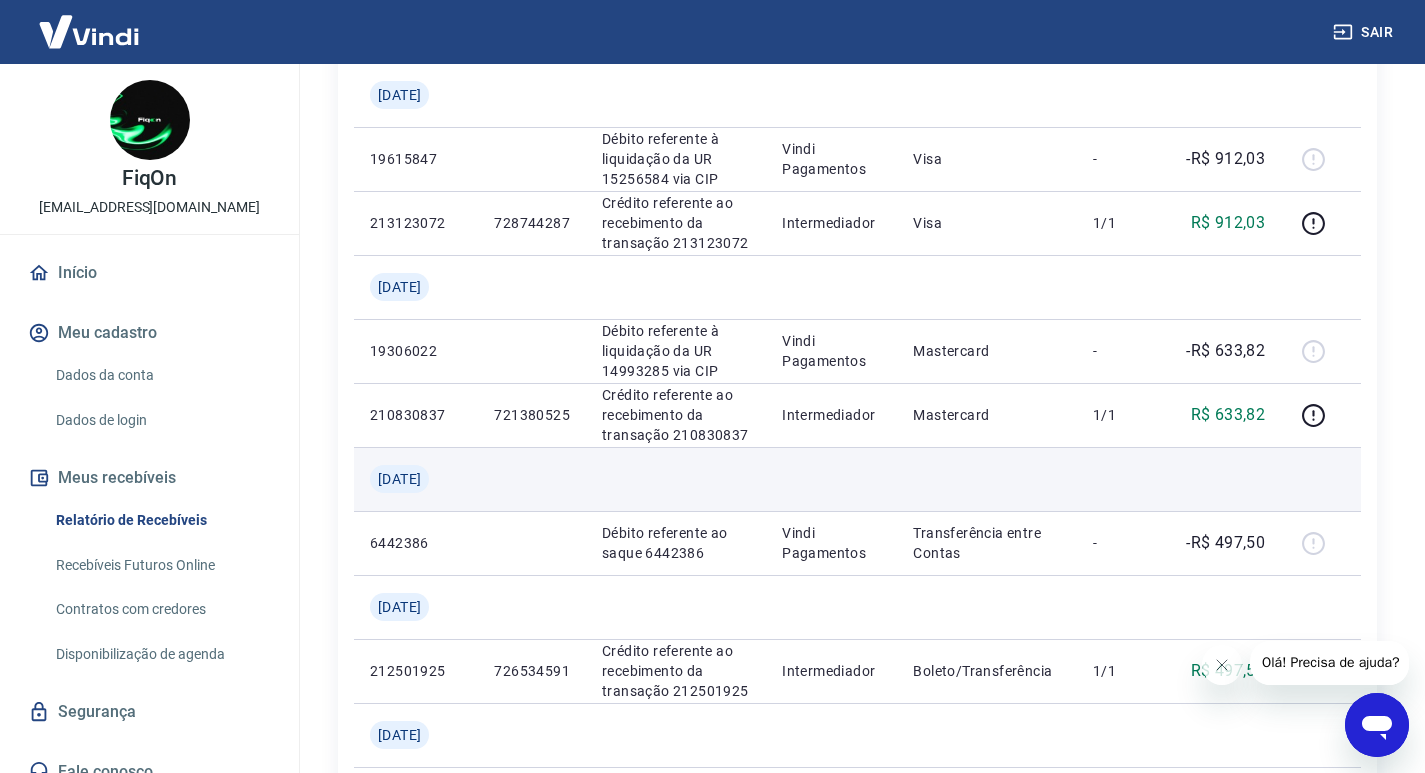 scroll, scrollTop: 0, scrollLeft: 0, axis: both 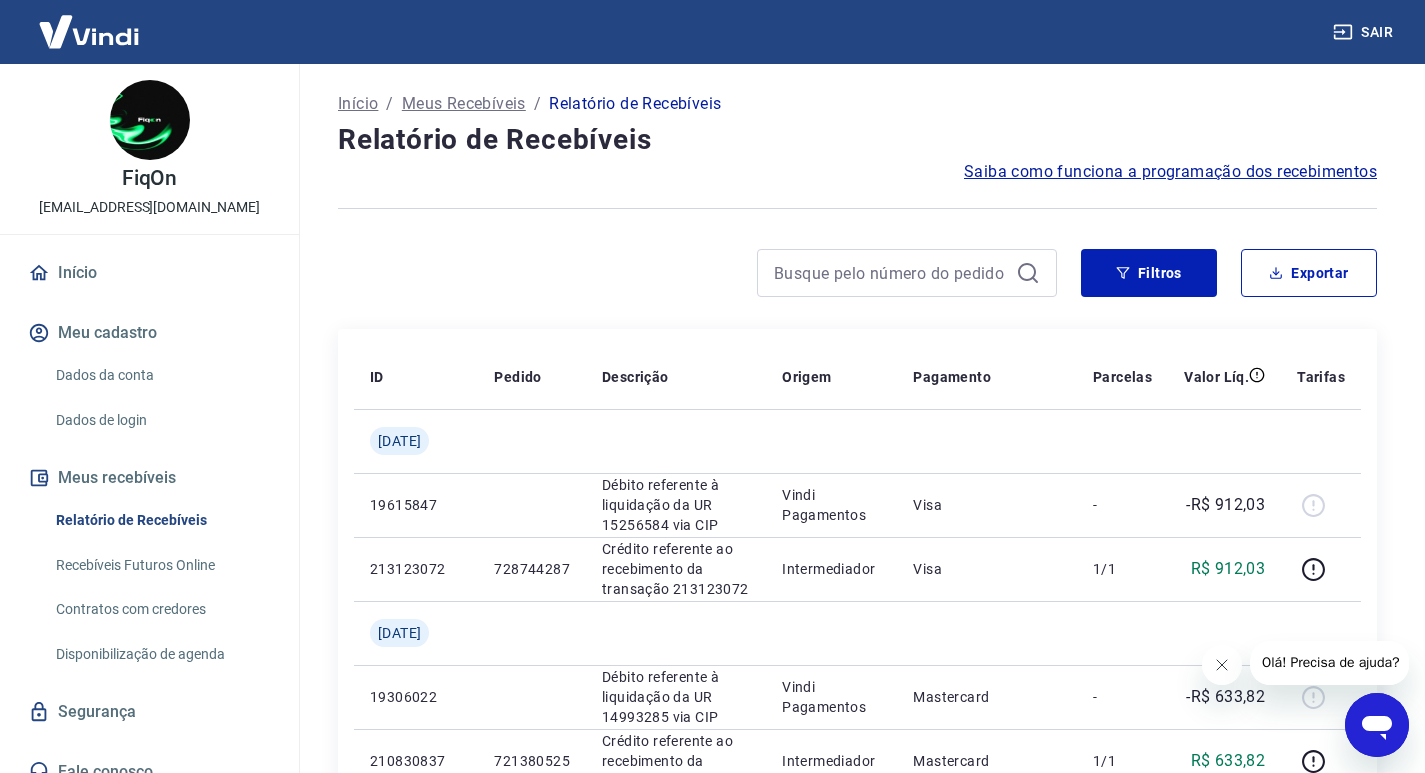 click 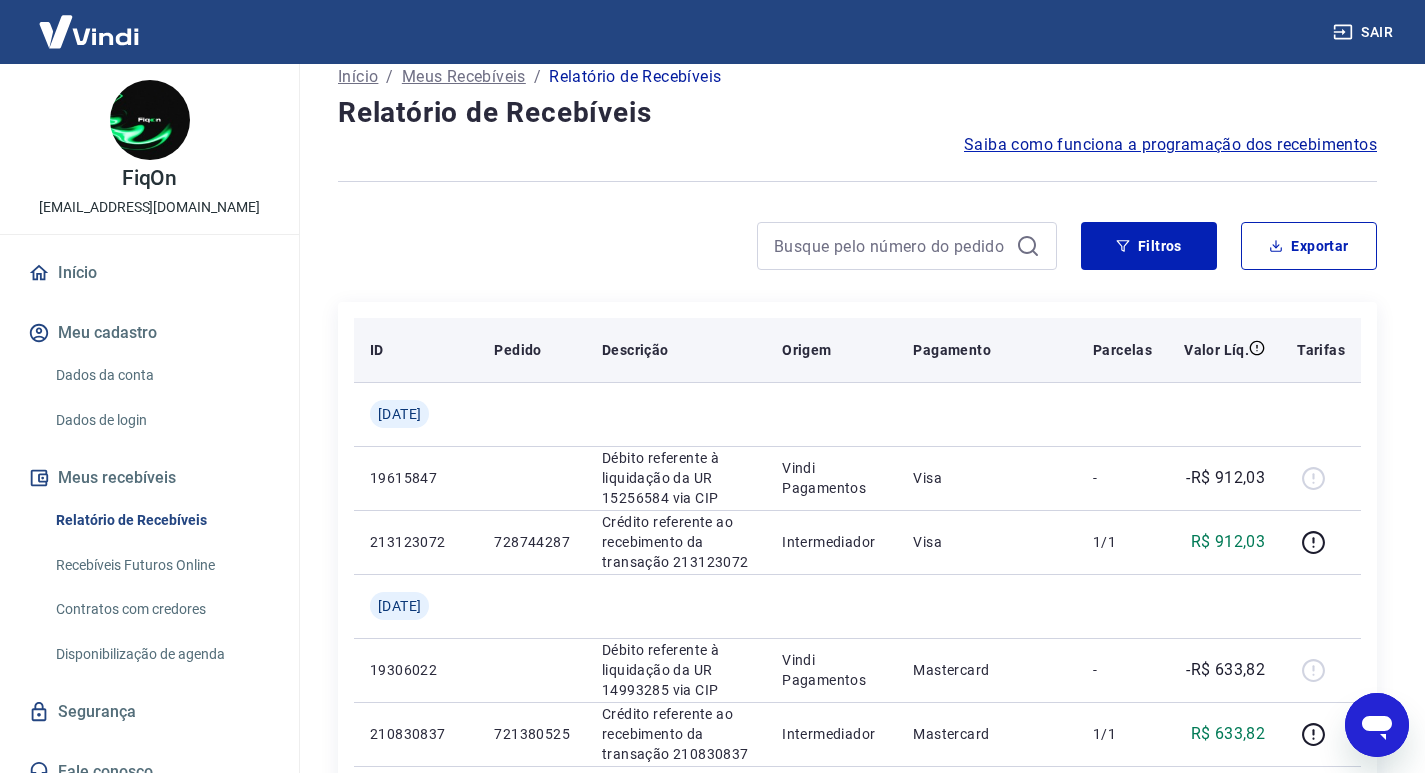scroll, scrollTop: 0, scrollLeft: 0, axis: both 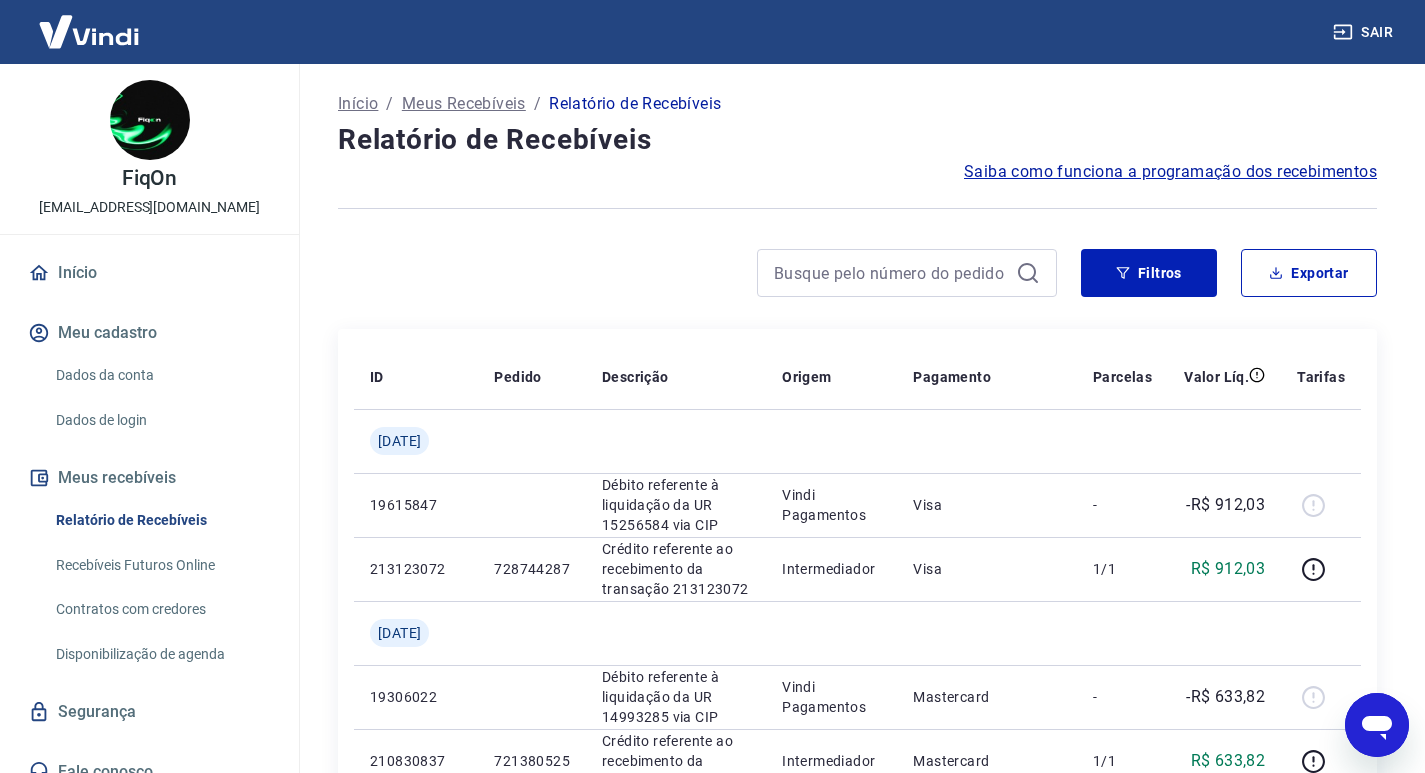 click on "Sair" at bounding box center (1365, 32) 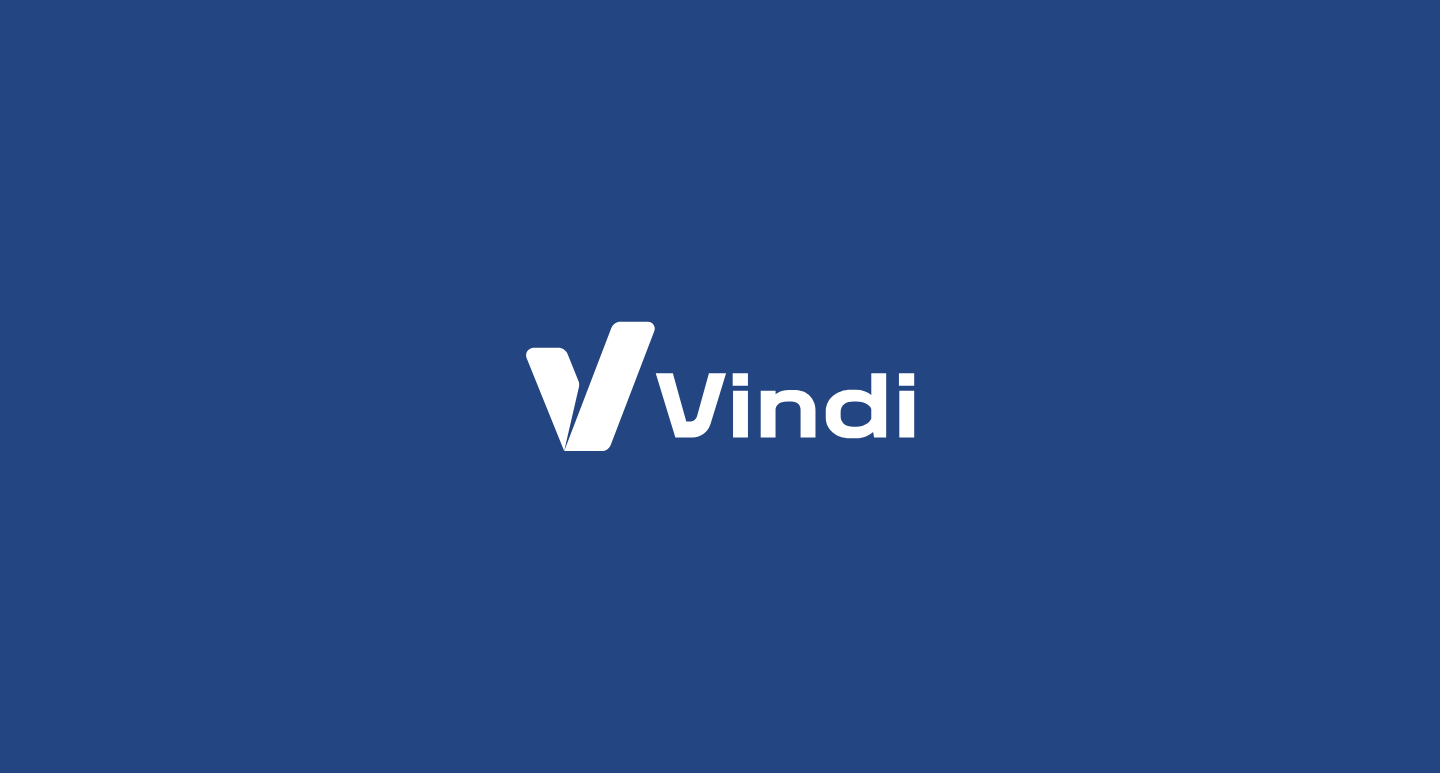 scroll, scrollTop: 0, scrollLeft: 0, axis: both 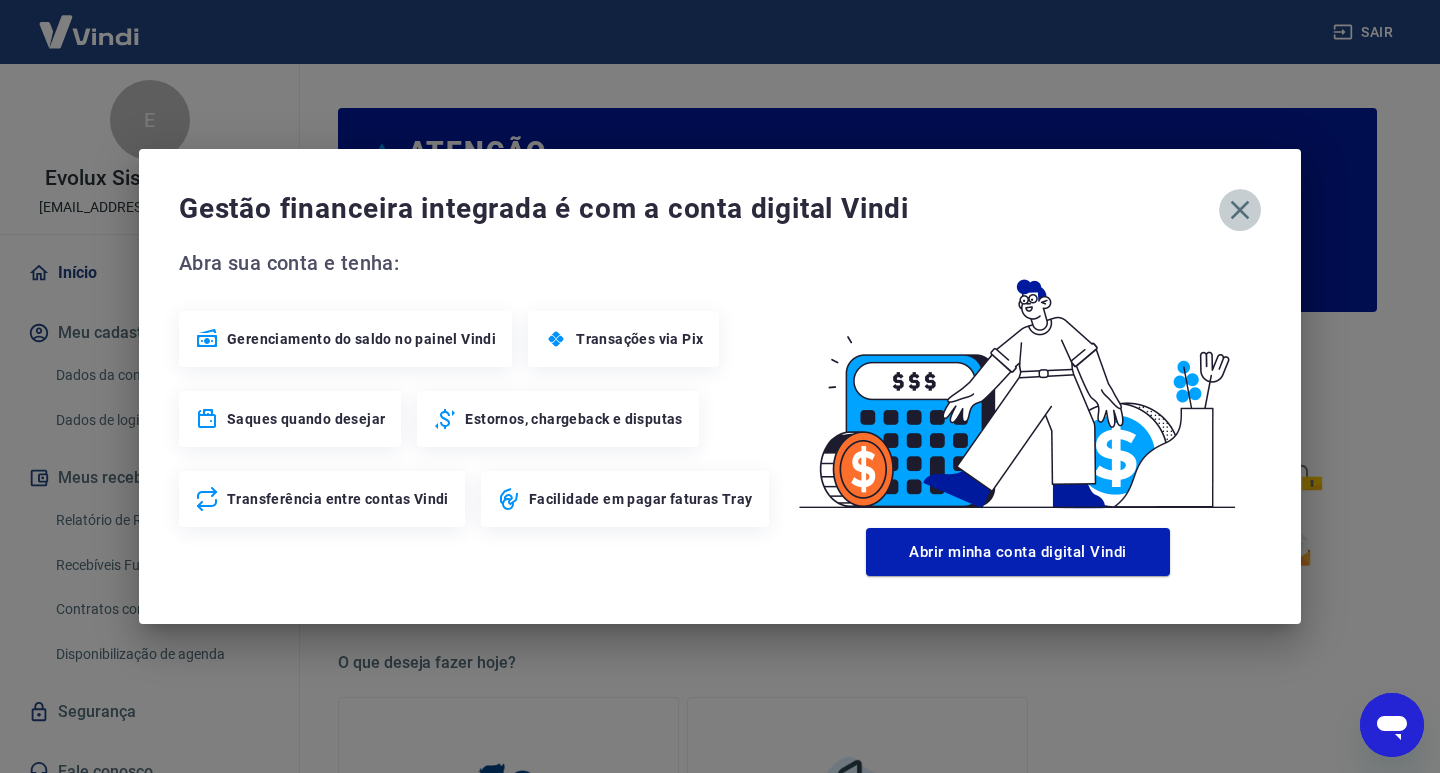 click 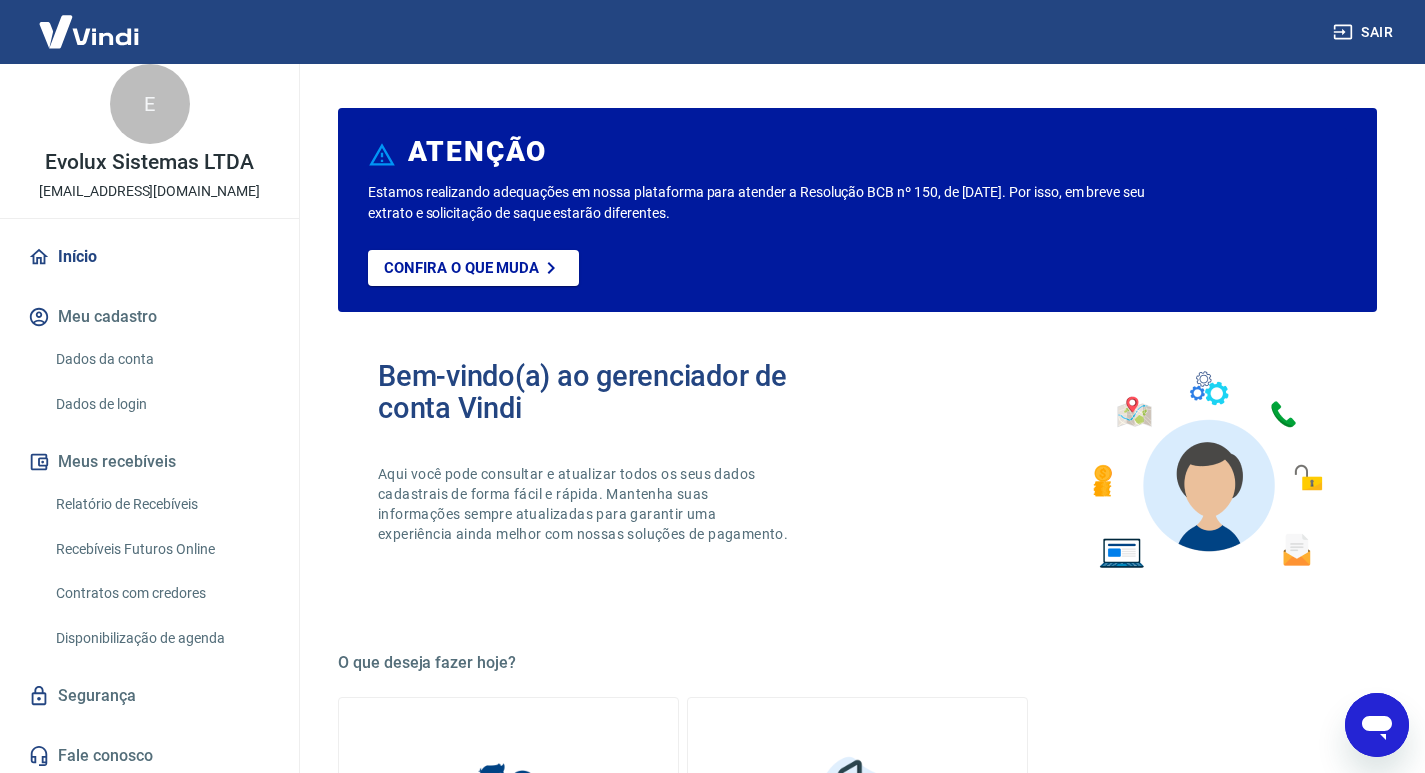 scroll, scrollTop: 21, scrollLeft: 0, axis: vertical 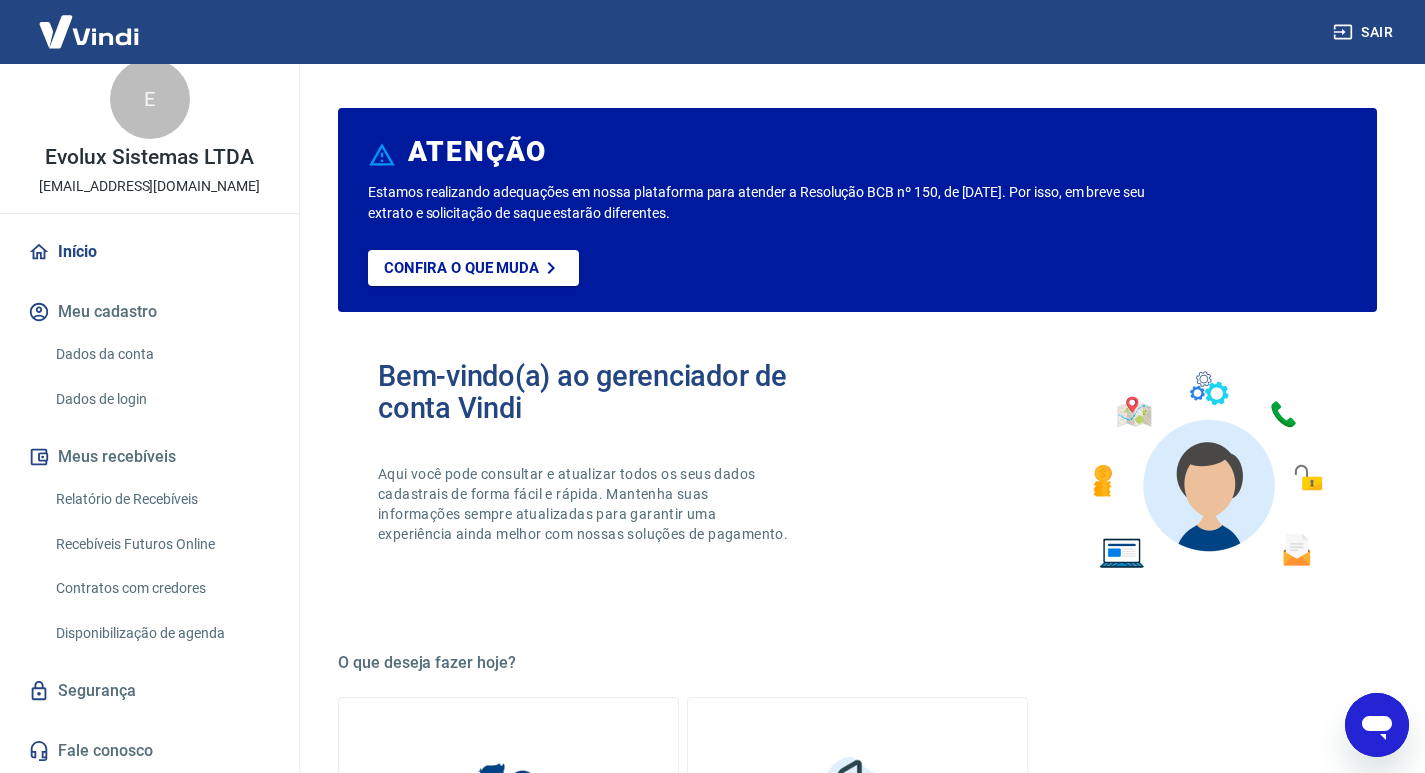 click on "Relatório de Recebíveis" at bounding box center [161, 499] 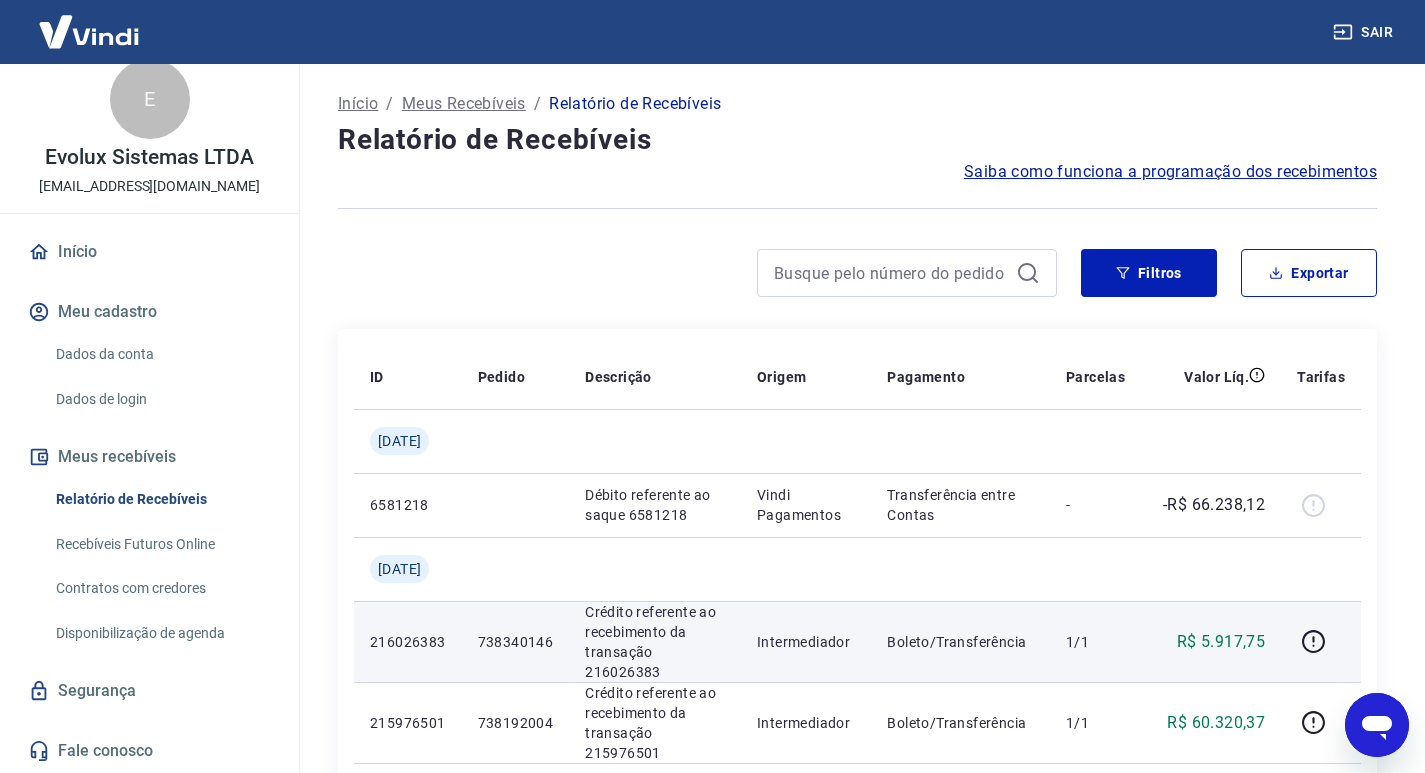 scroll, scrollTop: 200, scrollLeft: 0, axis: vertical 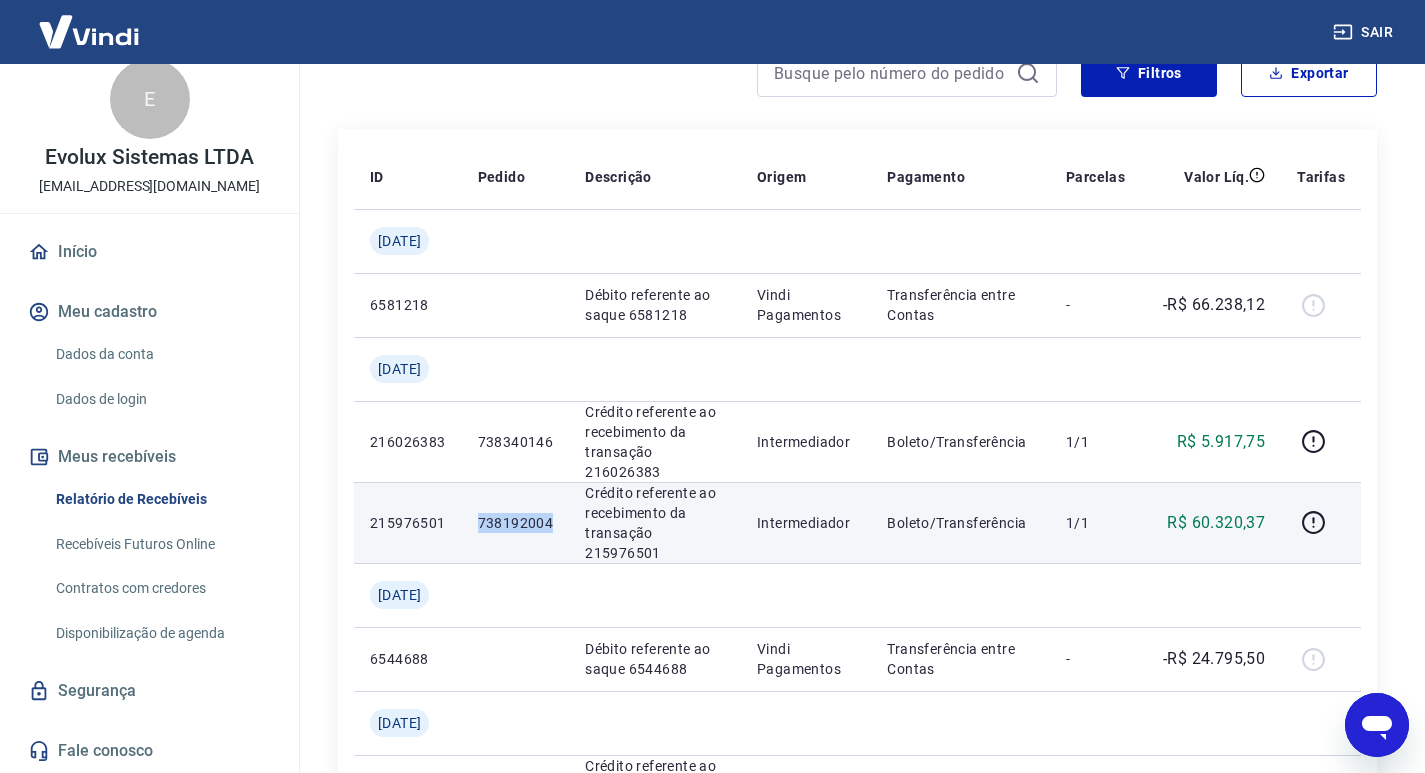 drag, startPoint x: 563, startPoint y: 524, endPoint x: 489, endPoint y: 516, distance: 74.431175 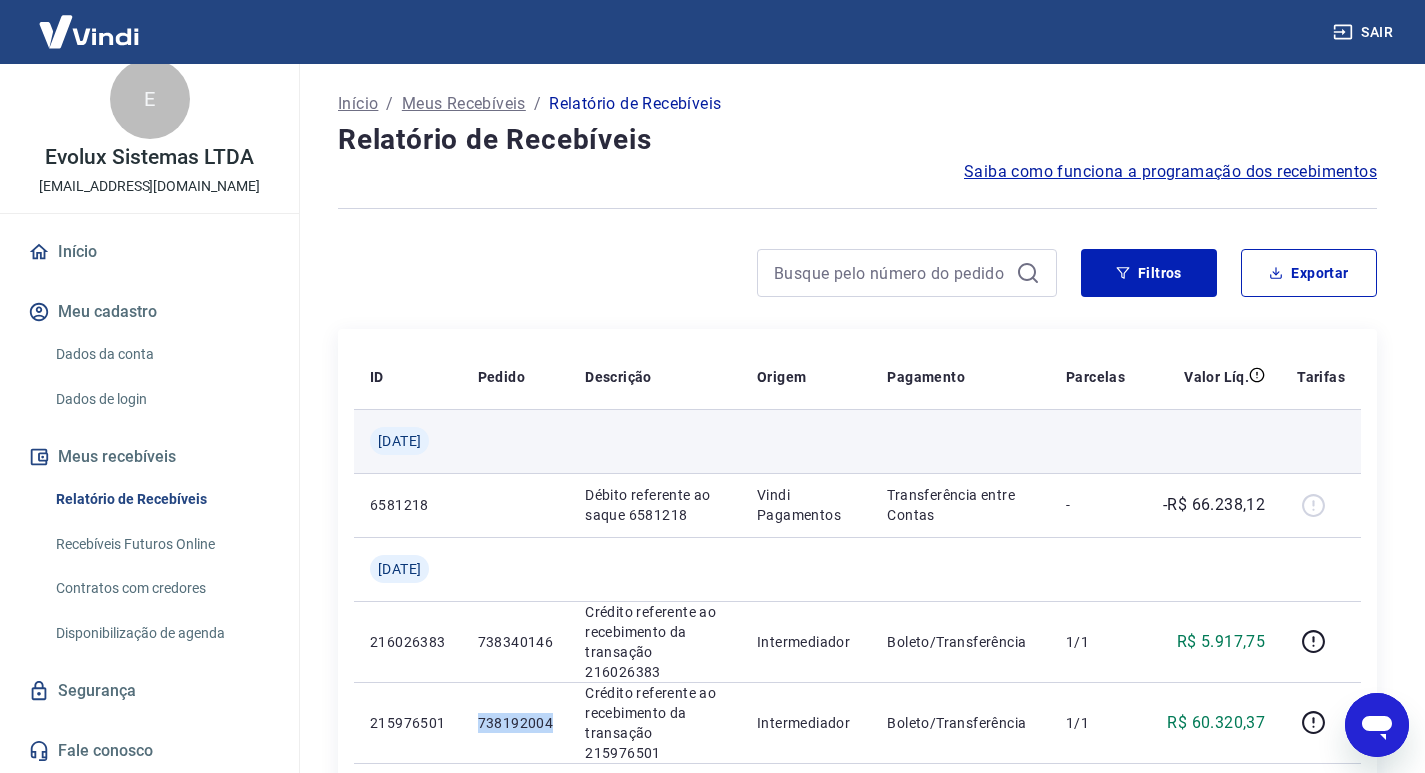 scroll, scrollTop: 100, scrollLeft: 0, axis: vertical 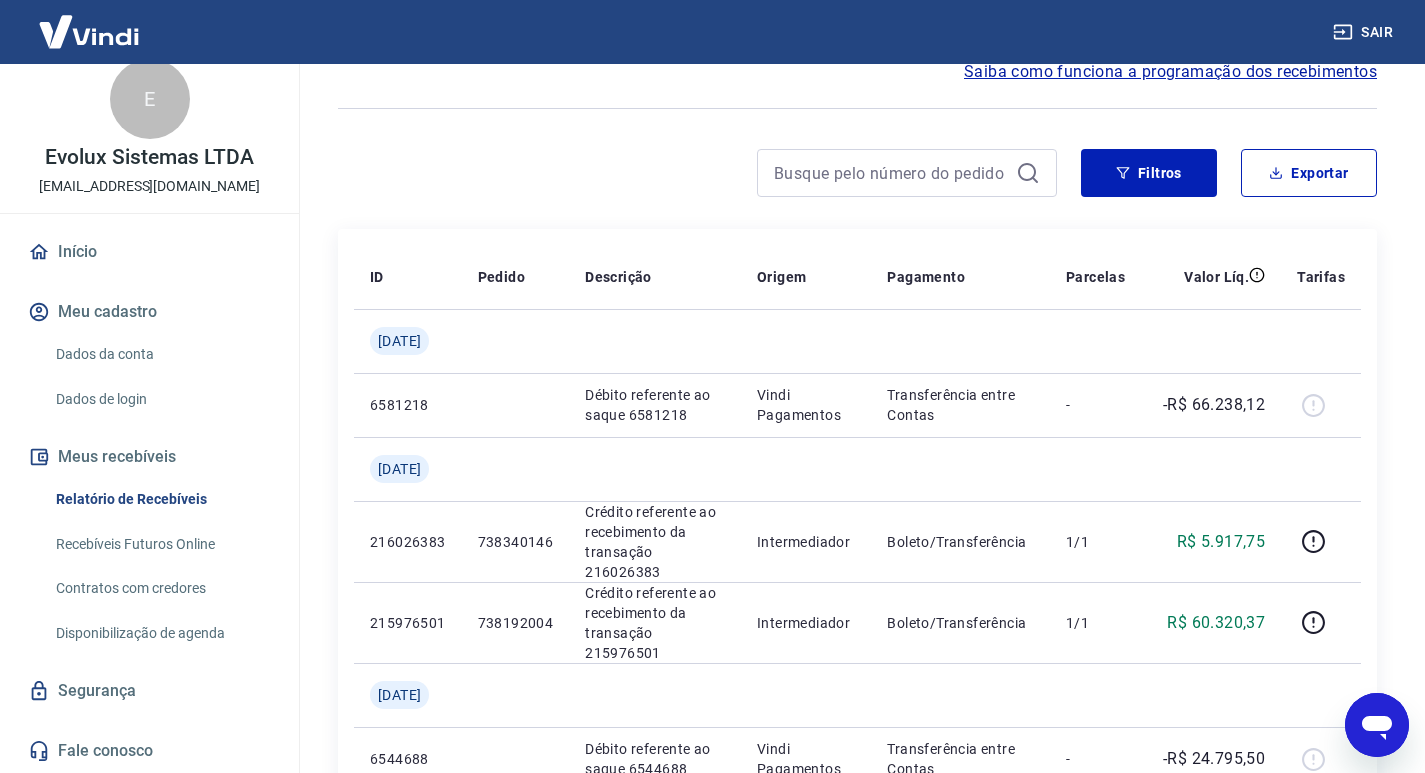 click on "Início / Meus Recebíveis / Relatório de Recebíveis Relatório de Recebíveis Saiba como funciona a programação dos recebimentos Saiba como funciona a programação dos recebimentos Filtros Exportar ID Pedido Descrição Origem Pagamento Parcelas Valor Líq. Tarifas Seg, 14 jul 6581218 Débito referente ao saque 6581218 Vindi Pagamentos Transferência entre Contas - -R$ 66.238,12 Dom, 13 jul 216026383 738340146 Crédito referente ao recebimento da transação 216026383 Intermediador Boleto/Transferência 1/1 R$ 5.917,75 215976501 738192004 Crédito referente ao recebimento da transação 215976501 Intermediador Boleto/Transferência 1/1 R$ 60.320,37 Seg, 07 jul 6544688 Débito referente ao saque 6544688 Vindi Pagamentos Transferência entre Contas - -R$ 24.795,50 Sáb, 05 jul 215988747 738221612 Crédito referente ao recebimento da transação 215988747 Intermediador Boleto/Transferência 1/1 R$ 22.947,75 214173661 732157997 Crédito referente ao recebimento da transação 214173661 Intermediador -" at bounding box center [857, 1352] 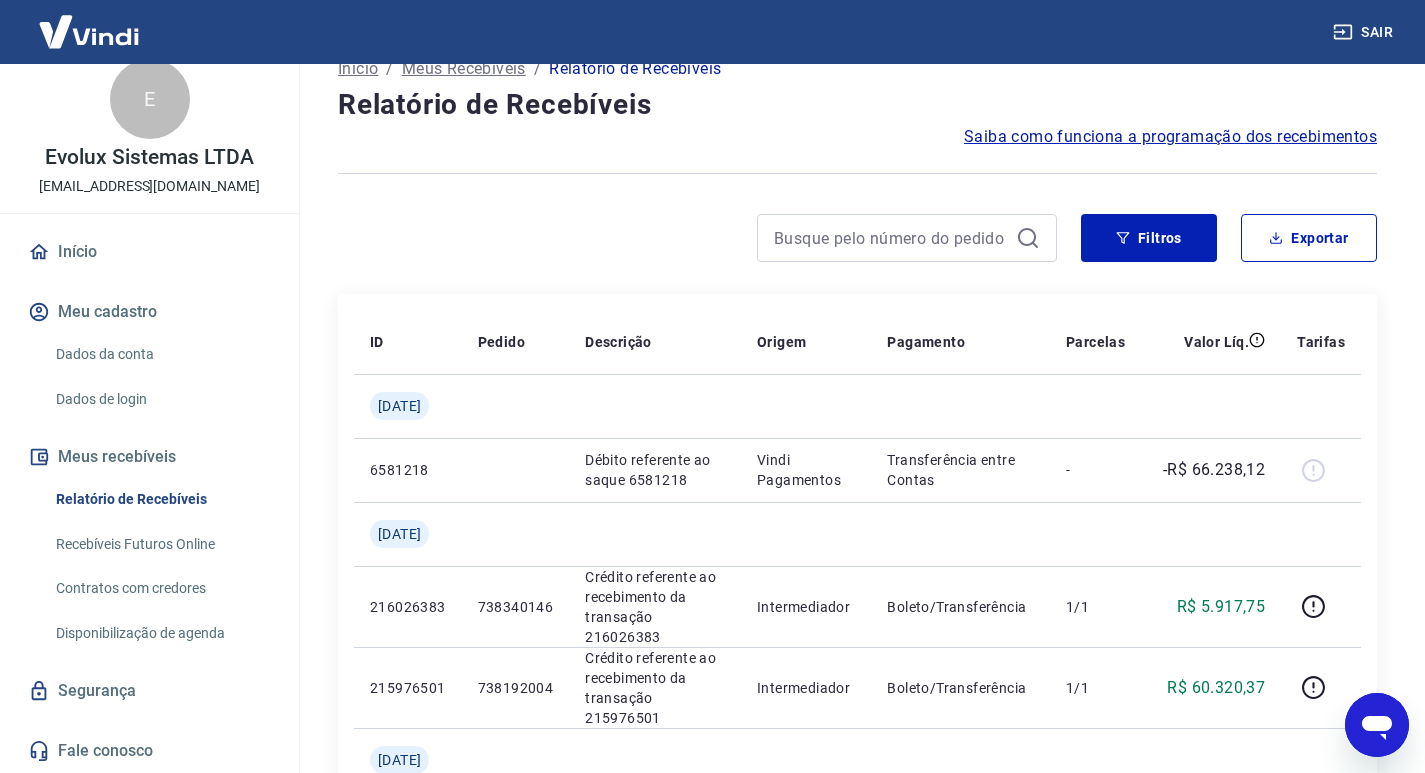 scroll, scrollTop: 0, scrollLeft: 0, axis: both 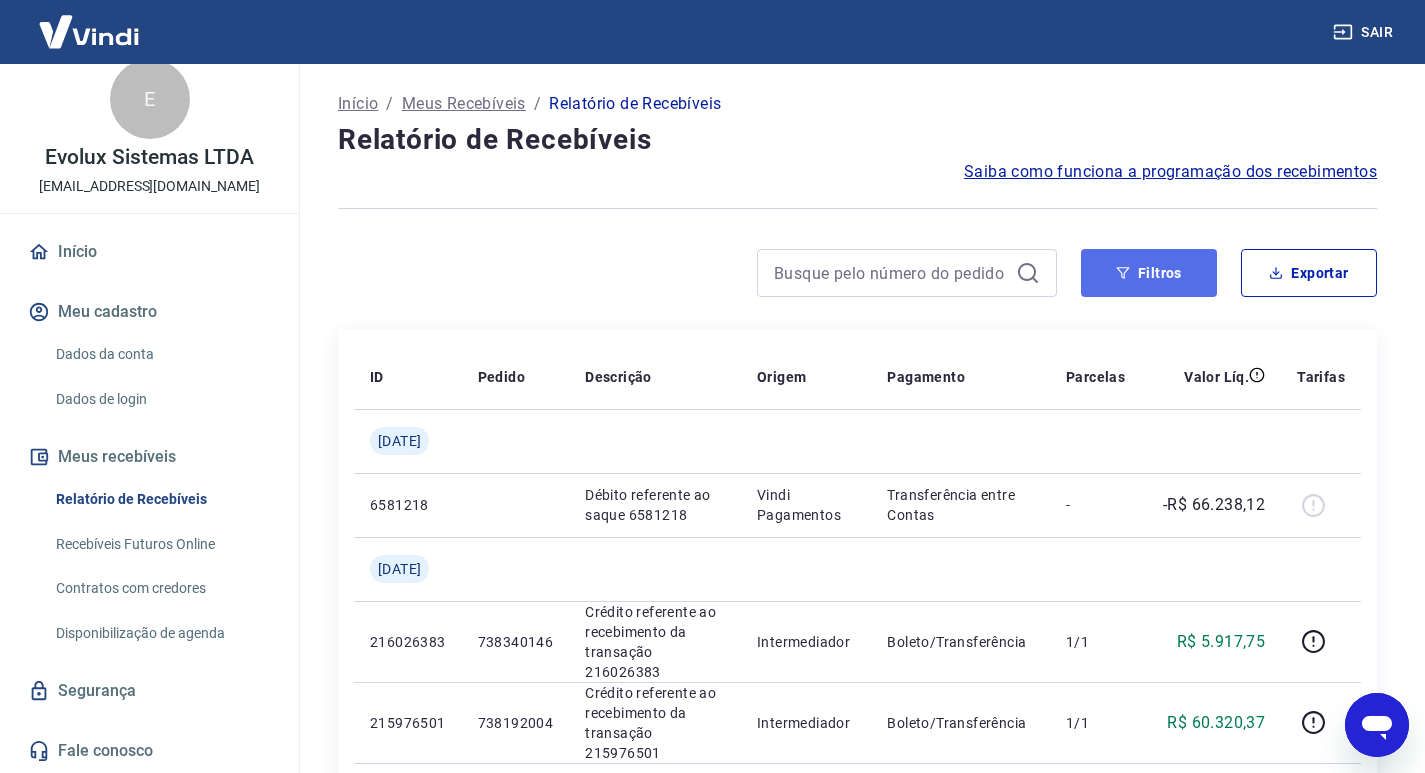 click on "Filtros" at bounding box center (1149, 273) 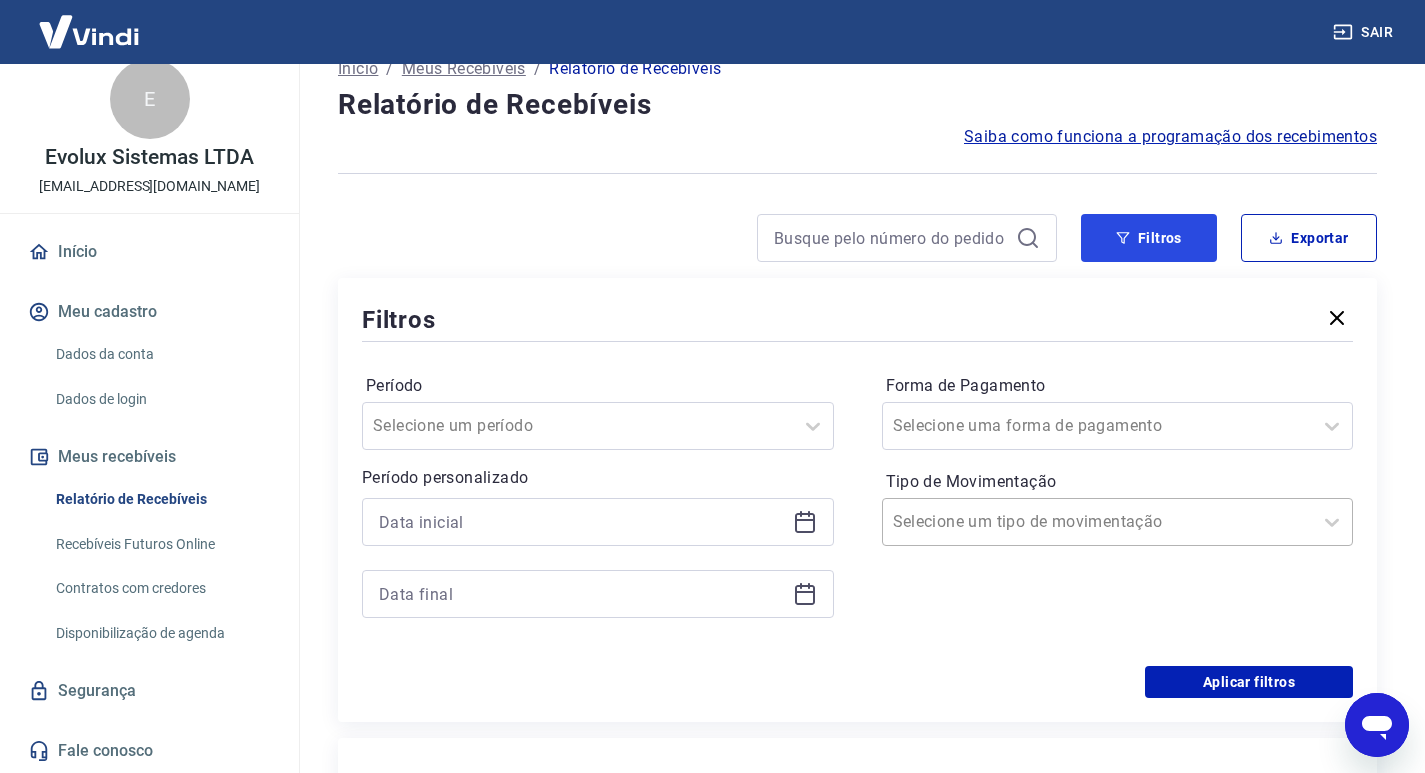 scroll, scrollTop: 0, scrollLeft: 0, axis: both 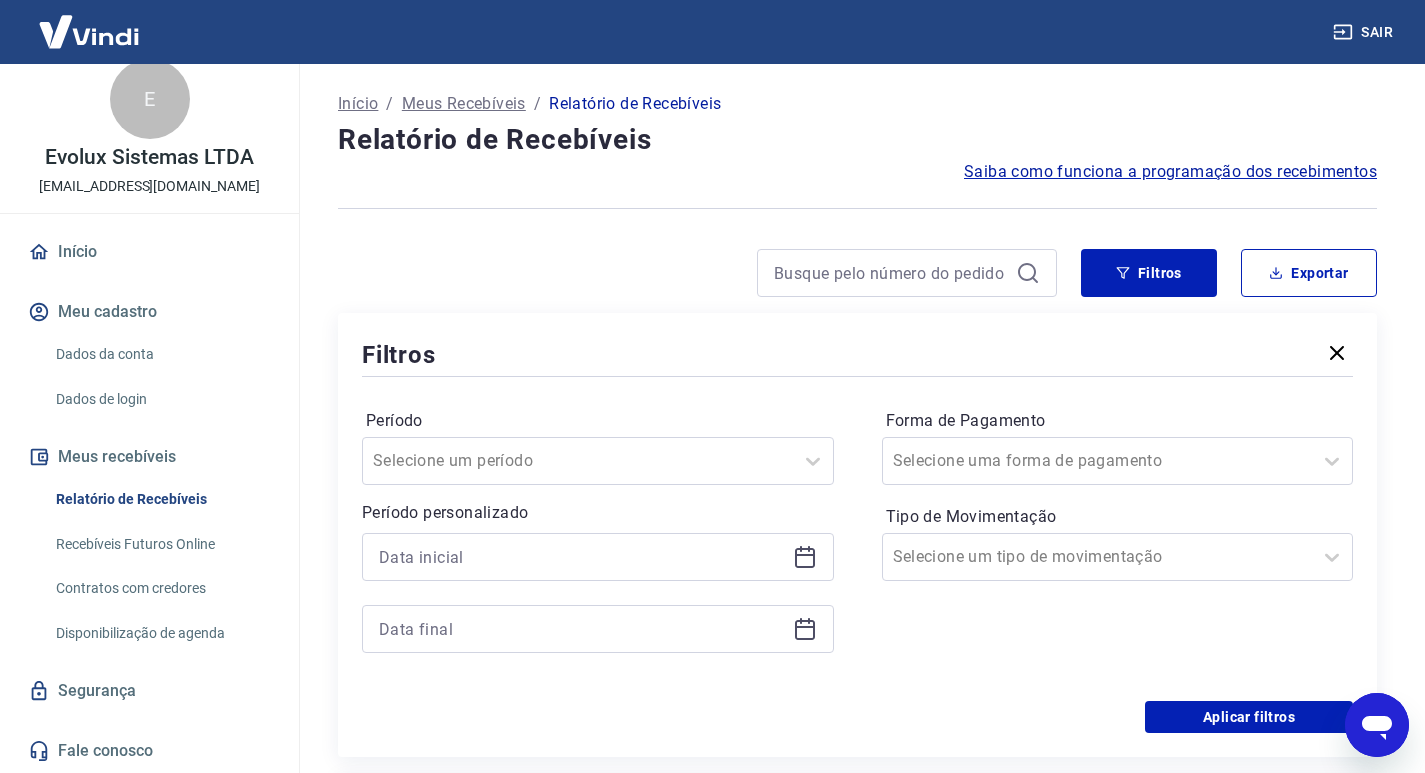 click on "Filtros Exportar Filtros Período Selecione um período Período personalizado Forma de Pagamento Selecione uma forma de pagamento Tipo de Movimentação Selecione um tipo de movimentação Aplicar filtros" at bounding box center [857, 503] 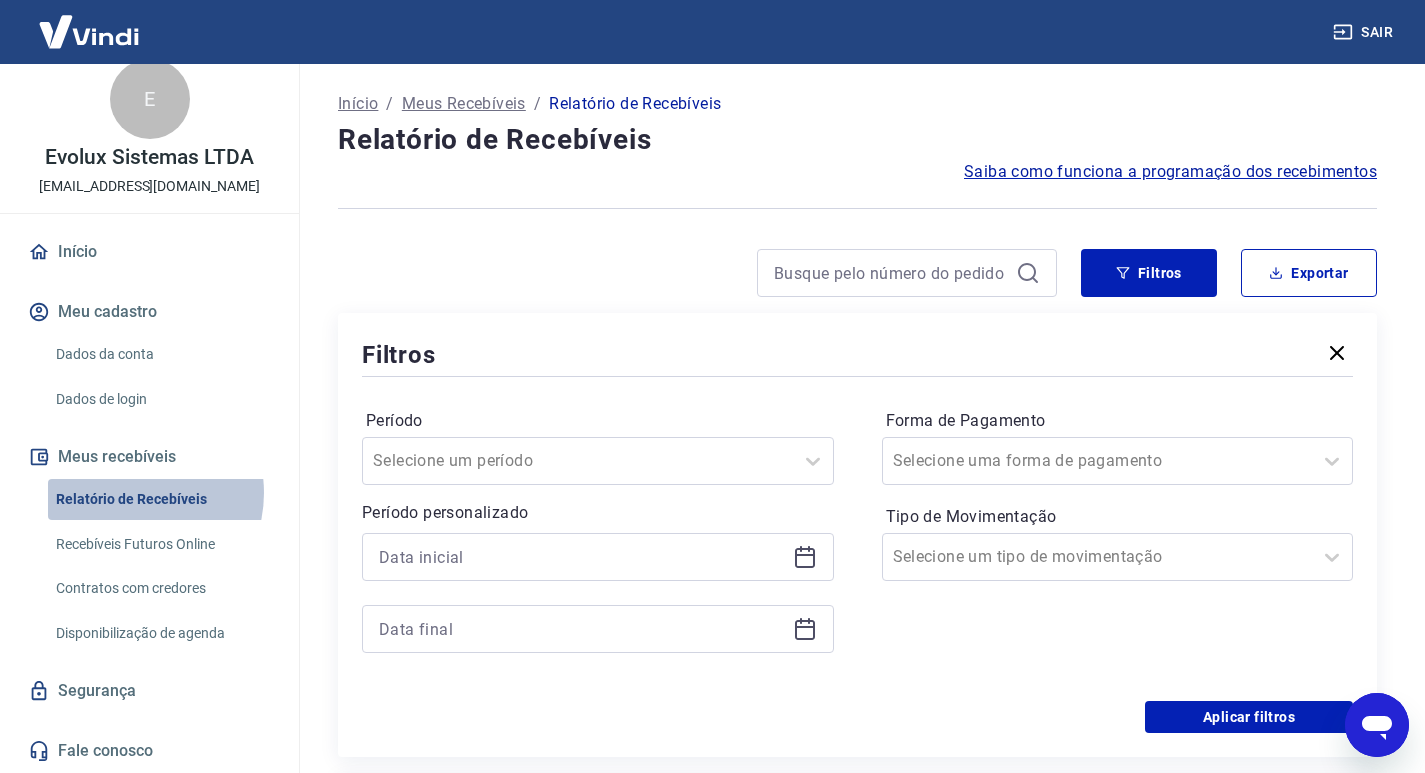click on "Relatório de Recebíveis" at bounding box center [161, 499] 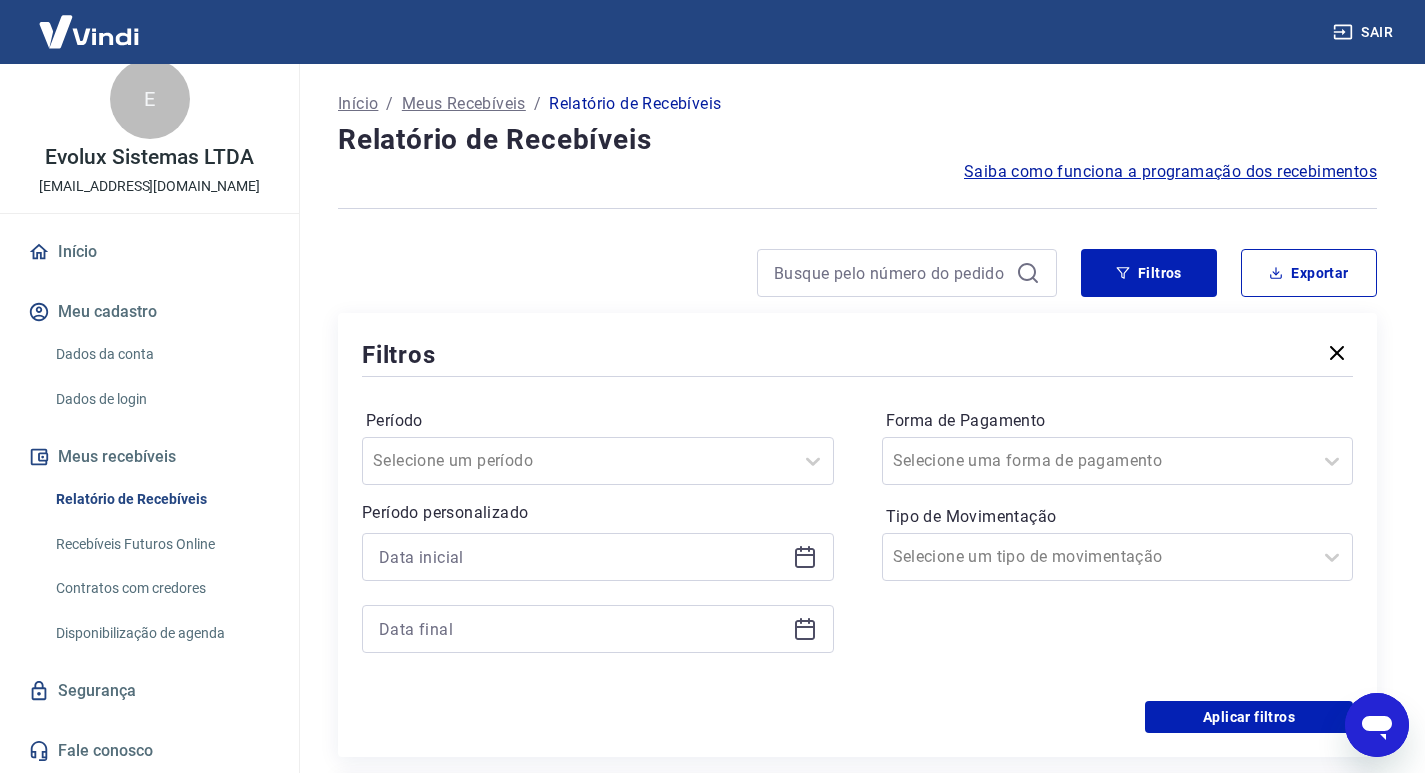 click at bounding box center [697, 273] 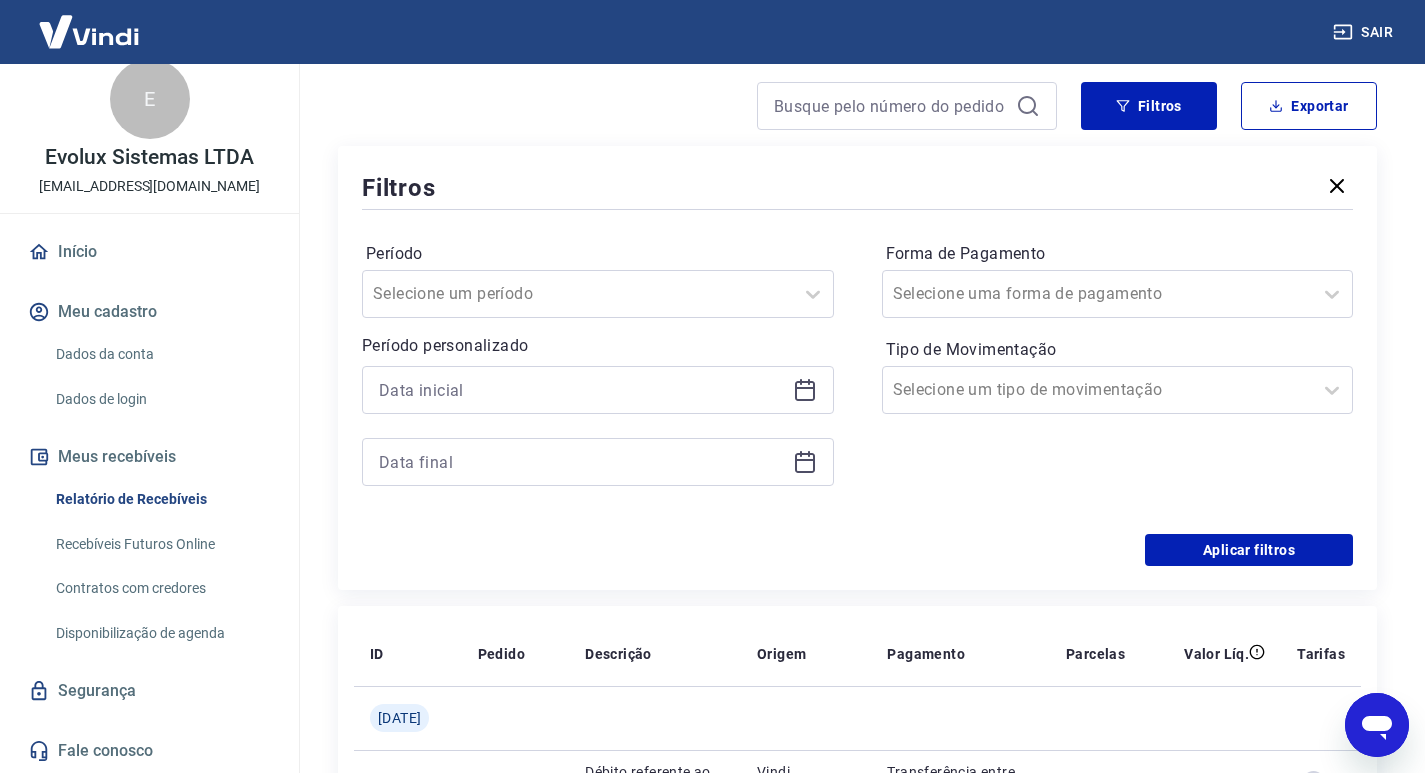 scroll, scrollTop: 0, scrollLeft: 0, axis: both 